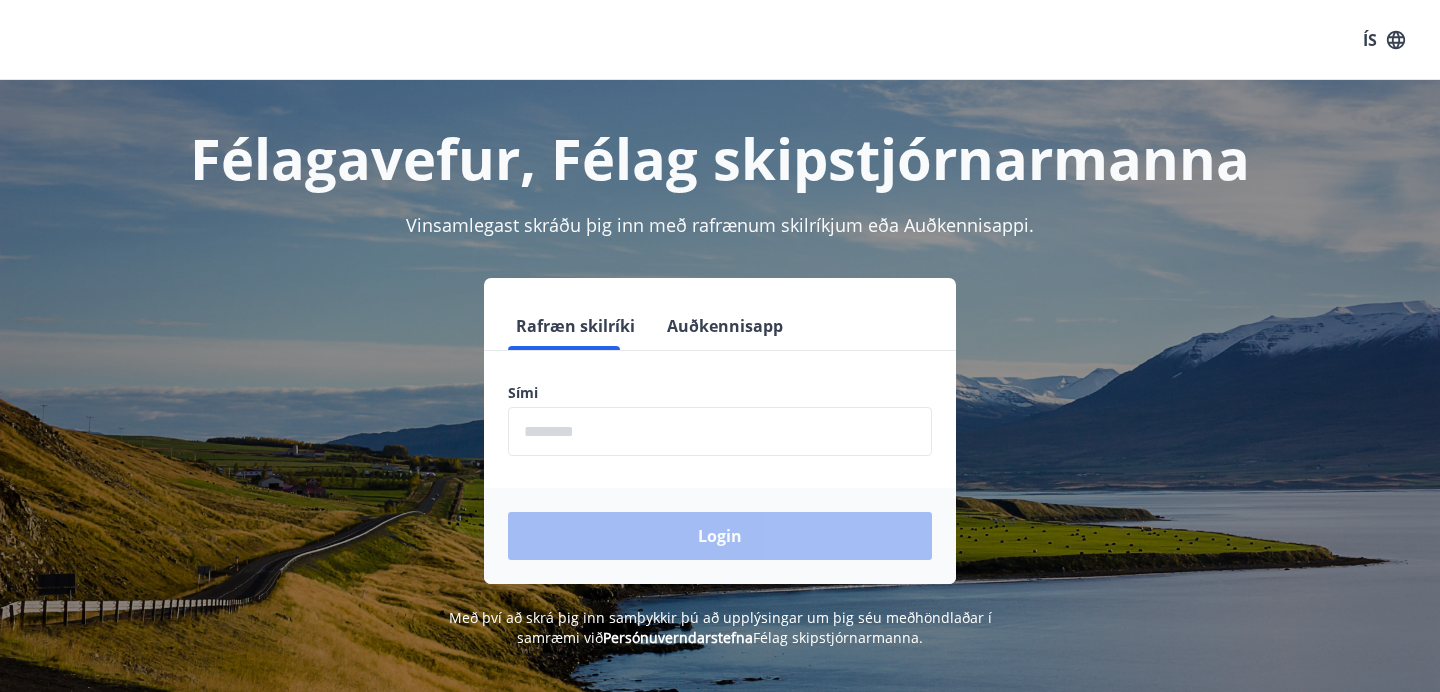 scroll, scrollTop: 0, scrollLeft: 0, axis: both 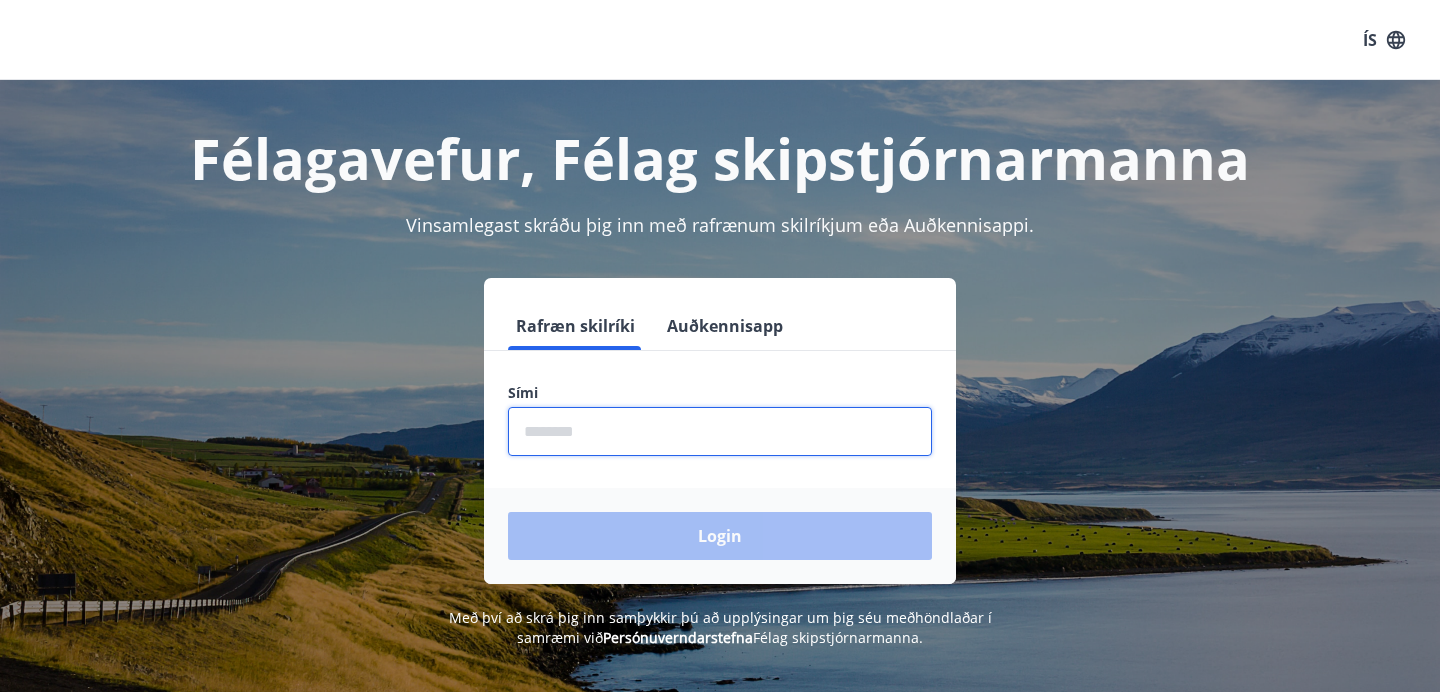 click at bounding box center (720, 431) 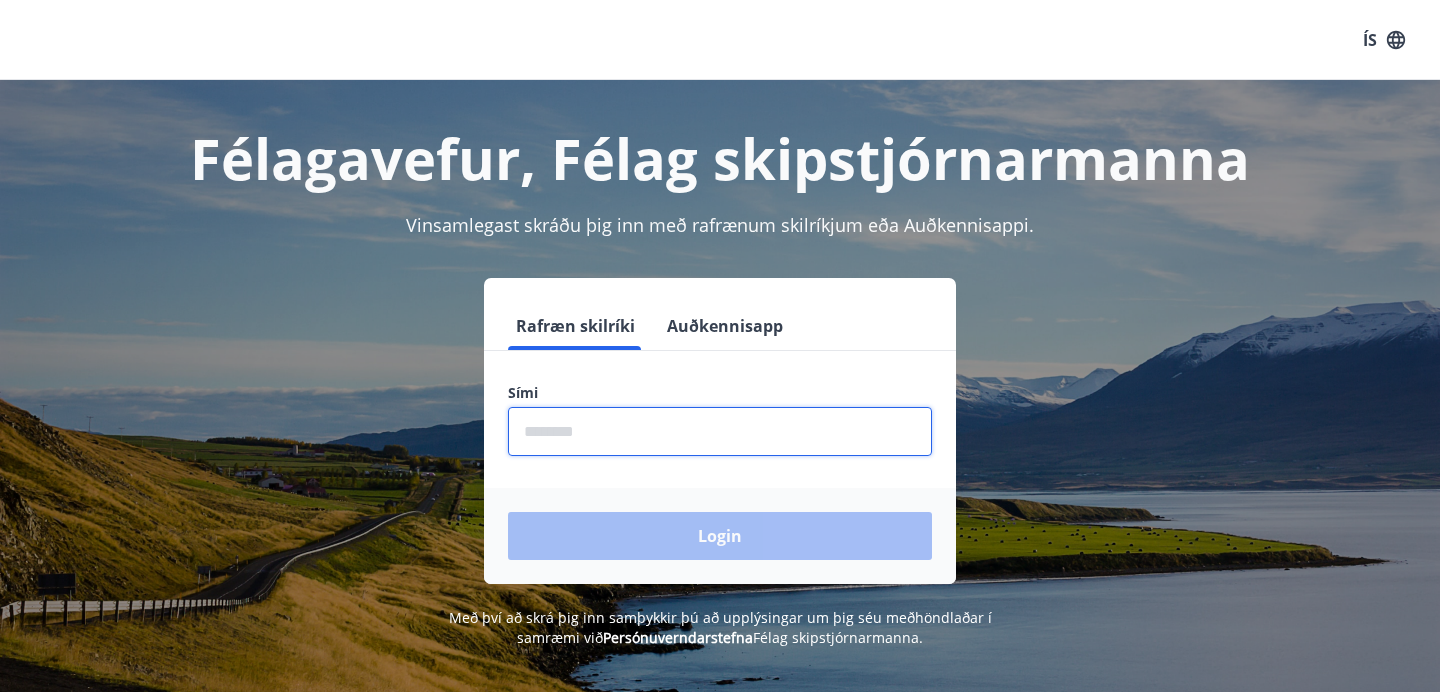 type on "********" 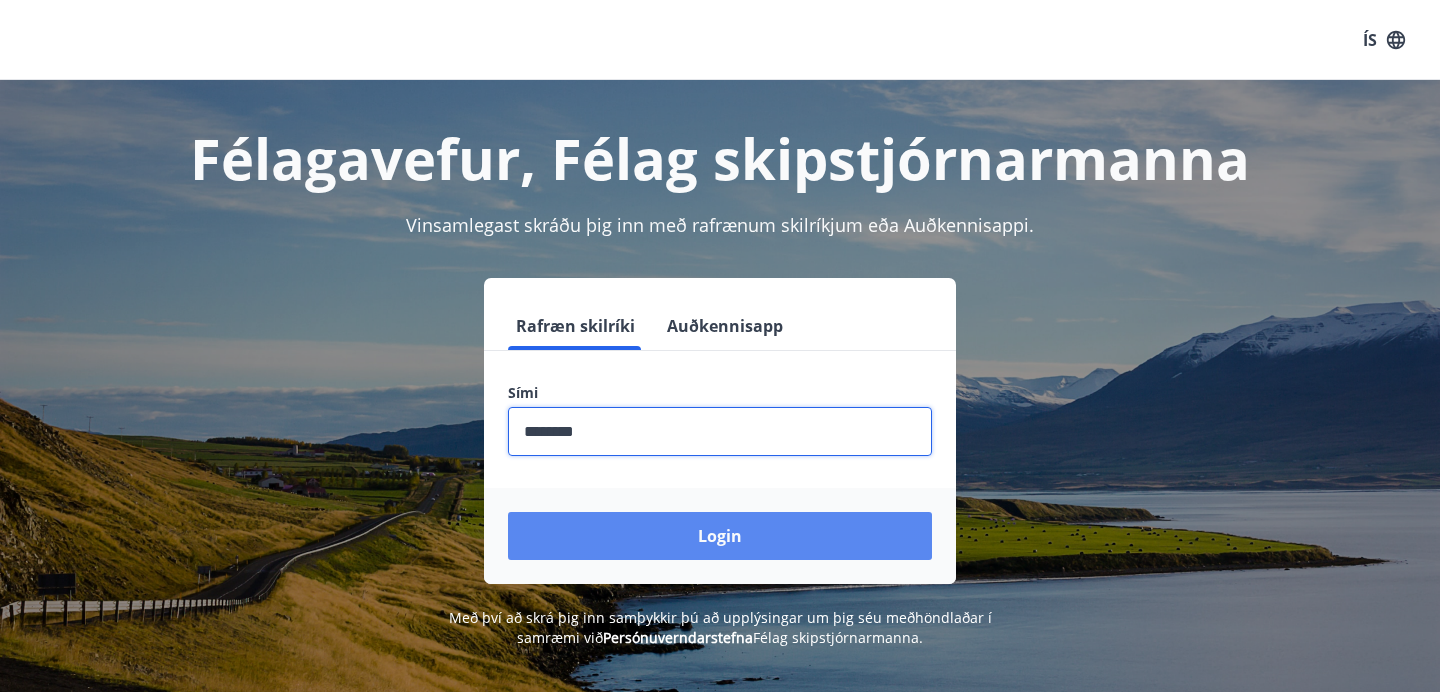 click on "Login" at bounding box center (720, 536) 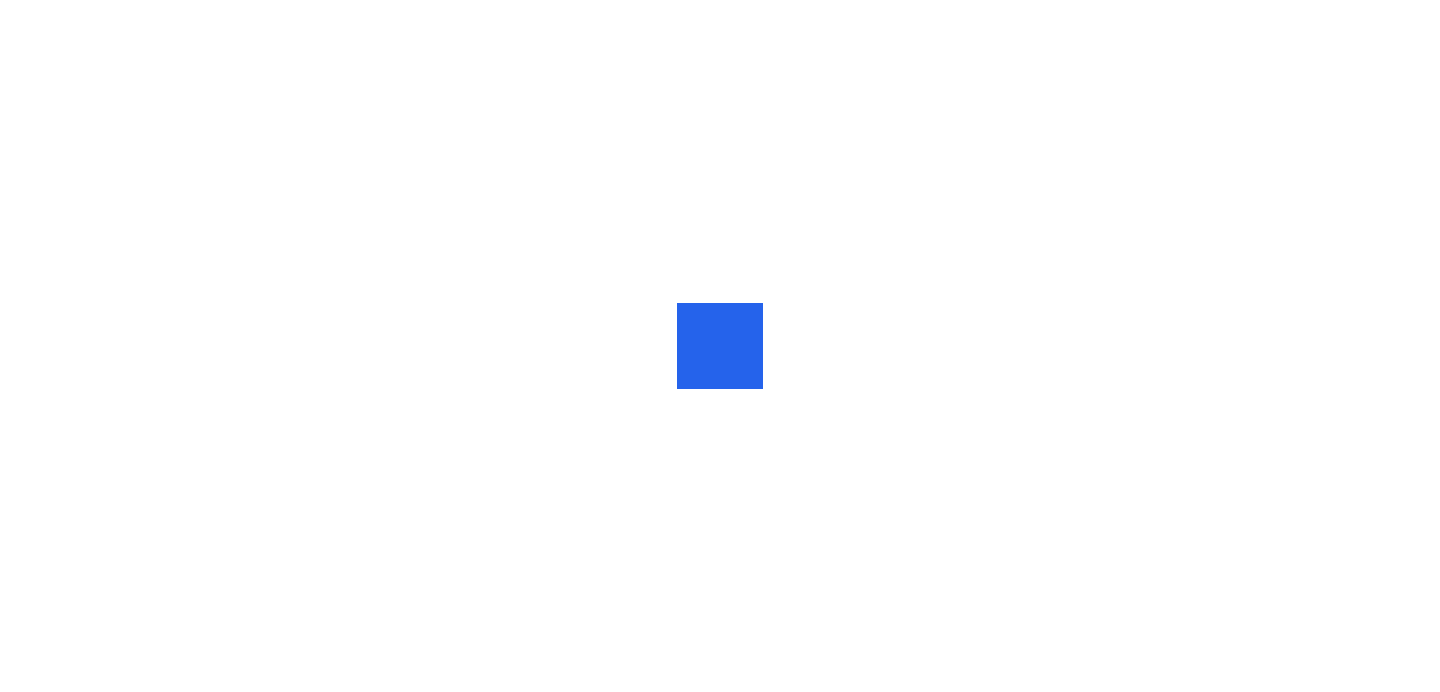 scroll, scrollTop: 0, scrollLeft: 0, axis: both 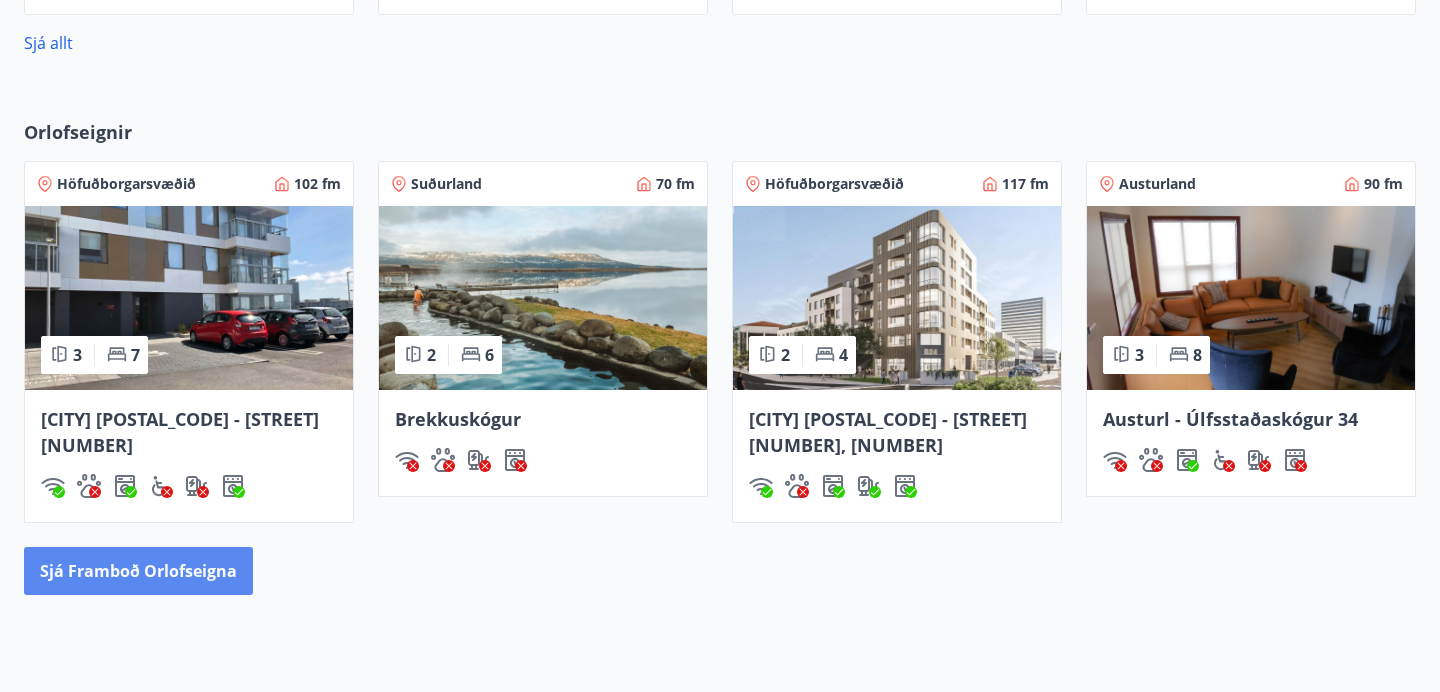 click on "Sjá framboð orlofseigna" at bounding box center [138, 571] 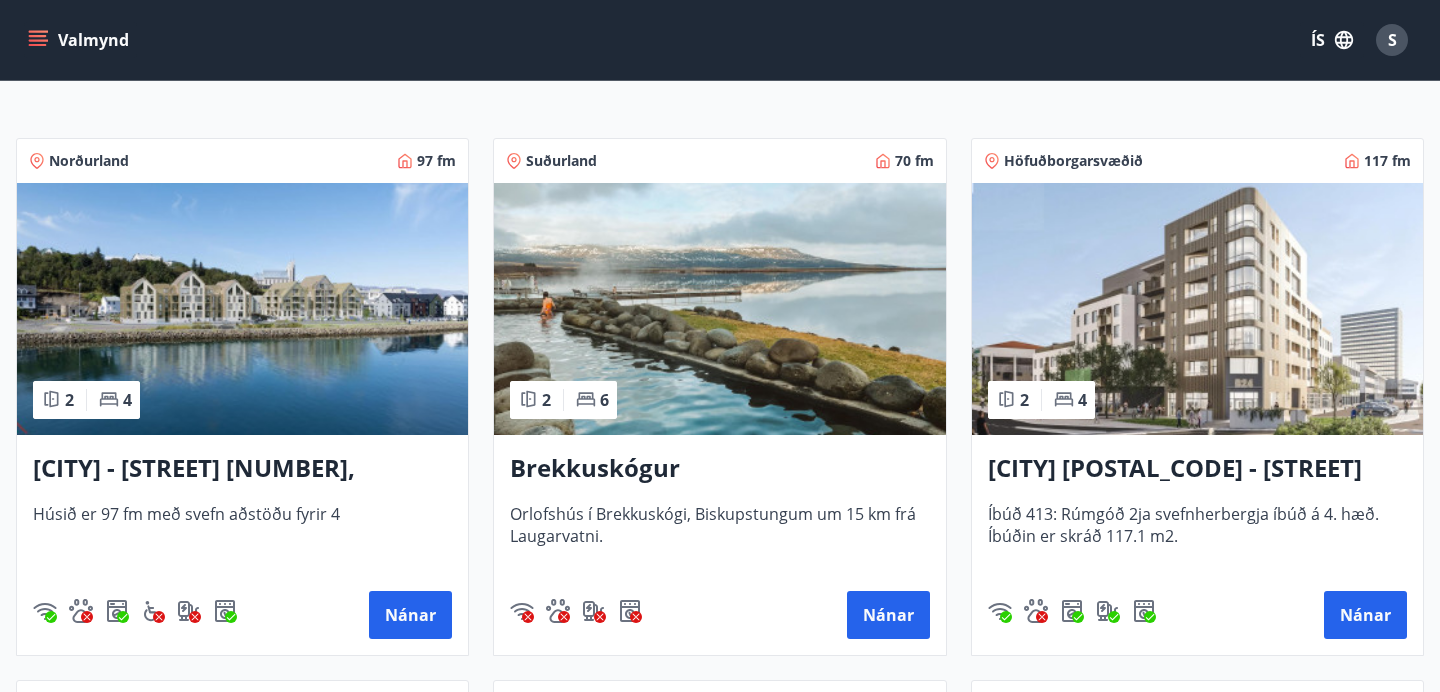 scroll, scrollTop: 0, scrollLeft: 0, axis: both 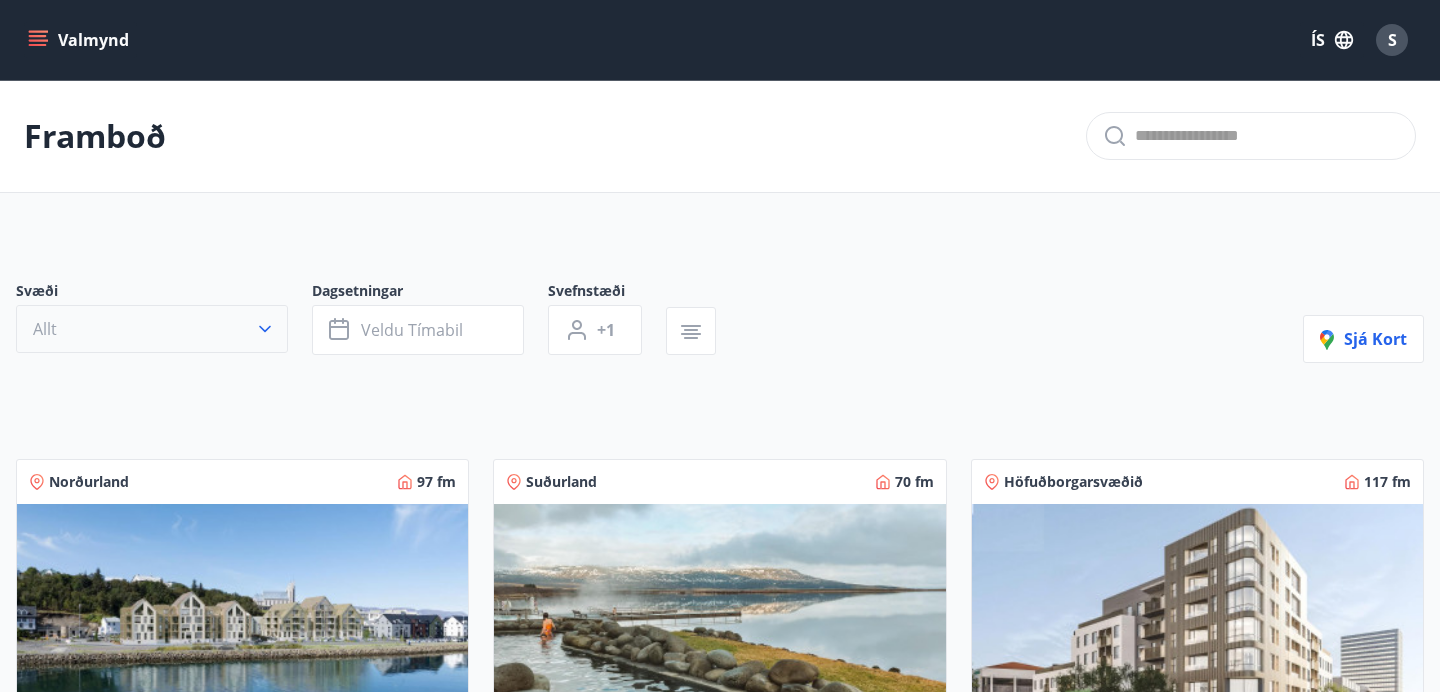 click on "Allt" at bounding box center [152, 329] 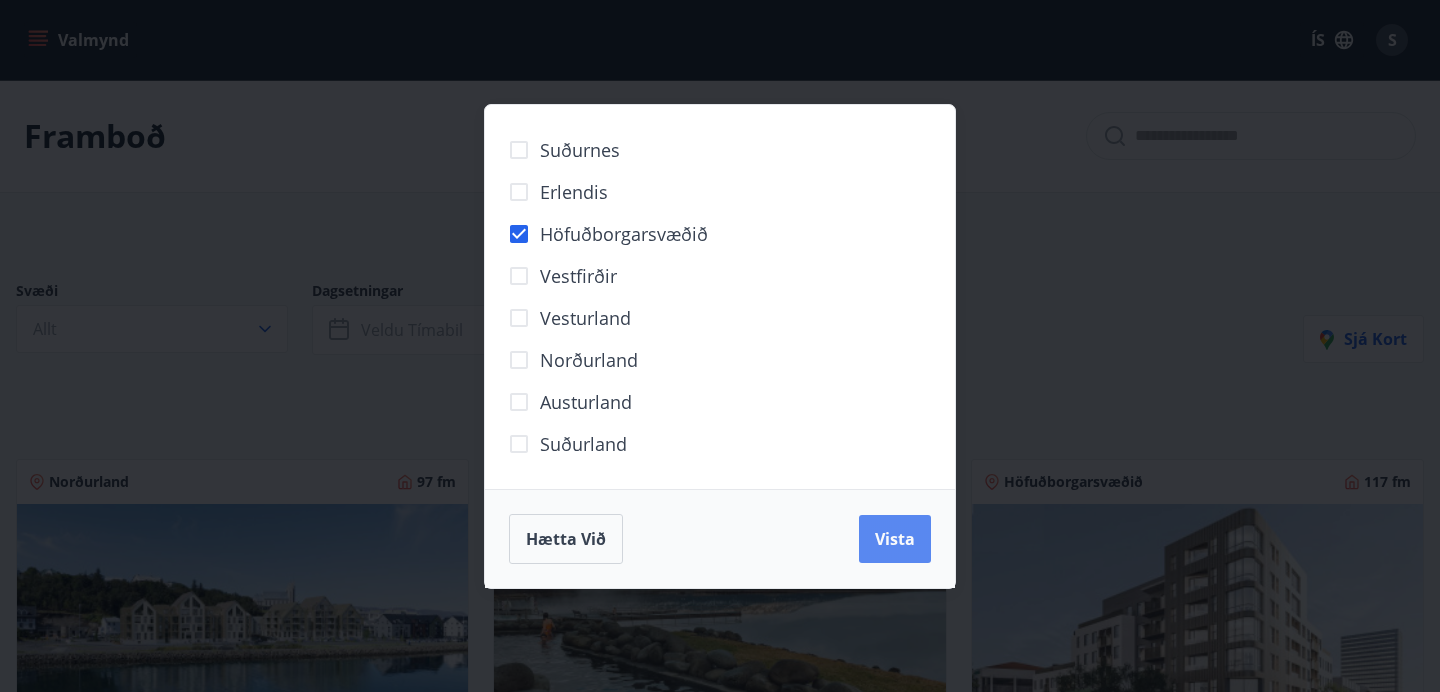 click on "Vista" at bounding box center (895, 539) 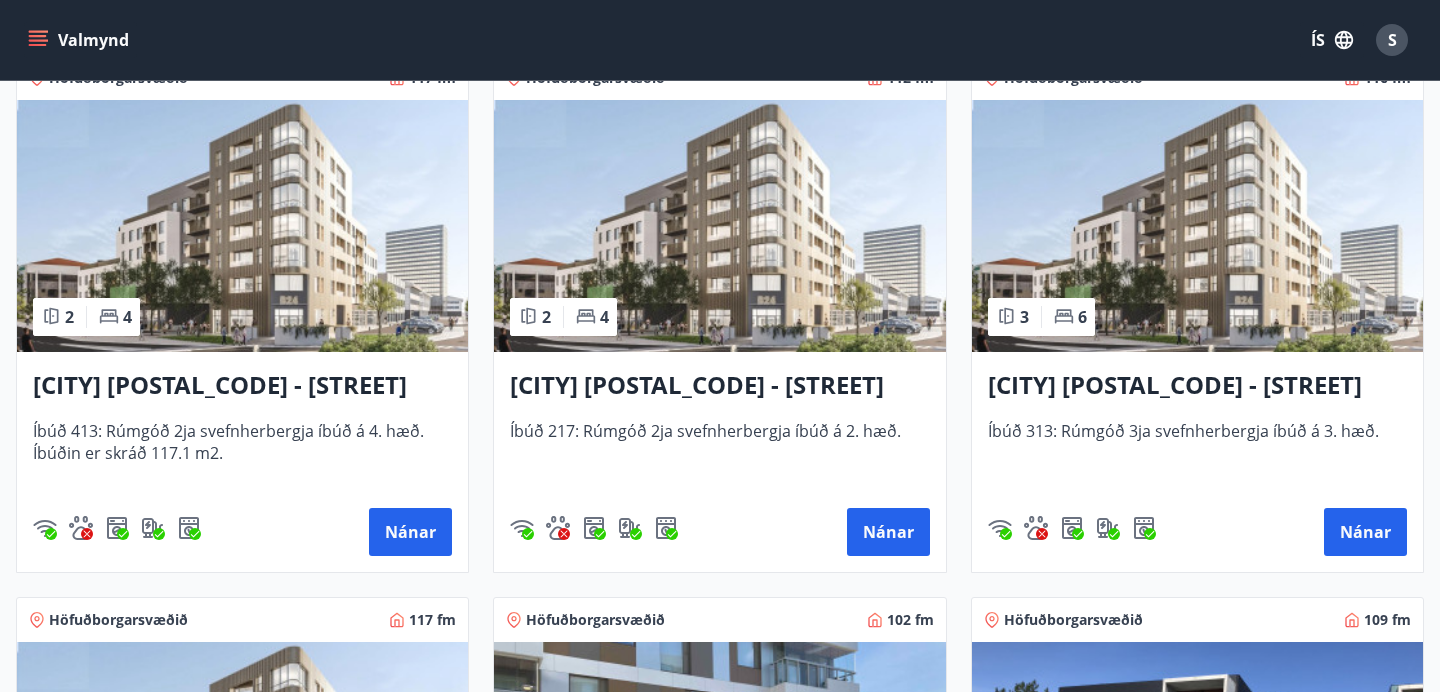 scroll, scrollTop: 446, scrollLeft: 0, axis: vertical 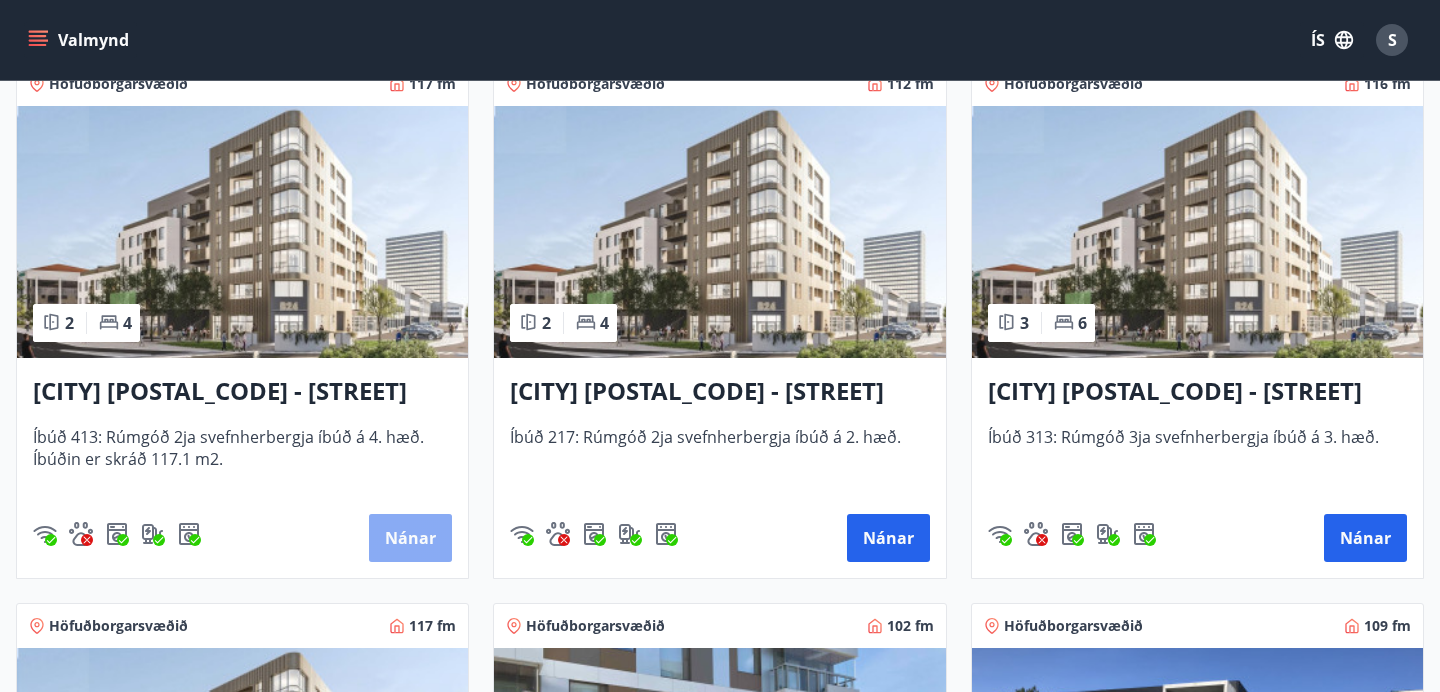 click on "Nánar" at bounding box center [410, 538] 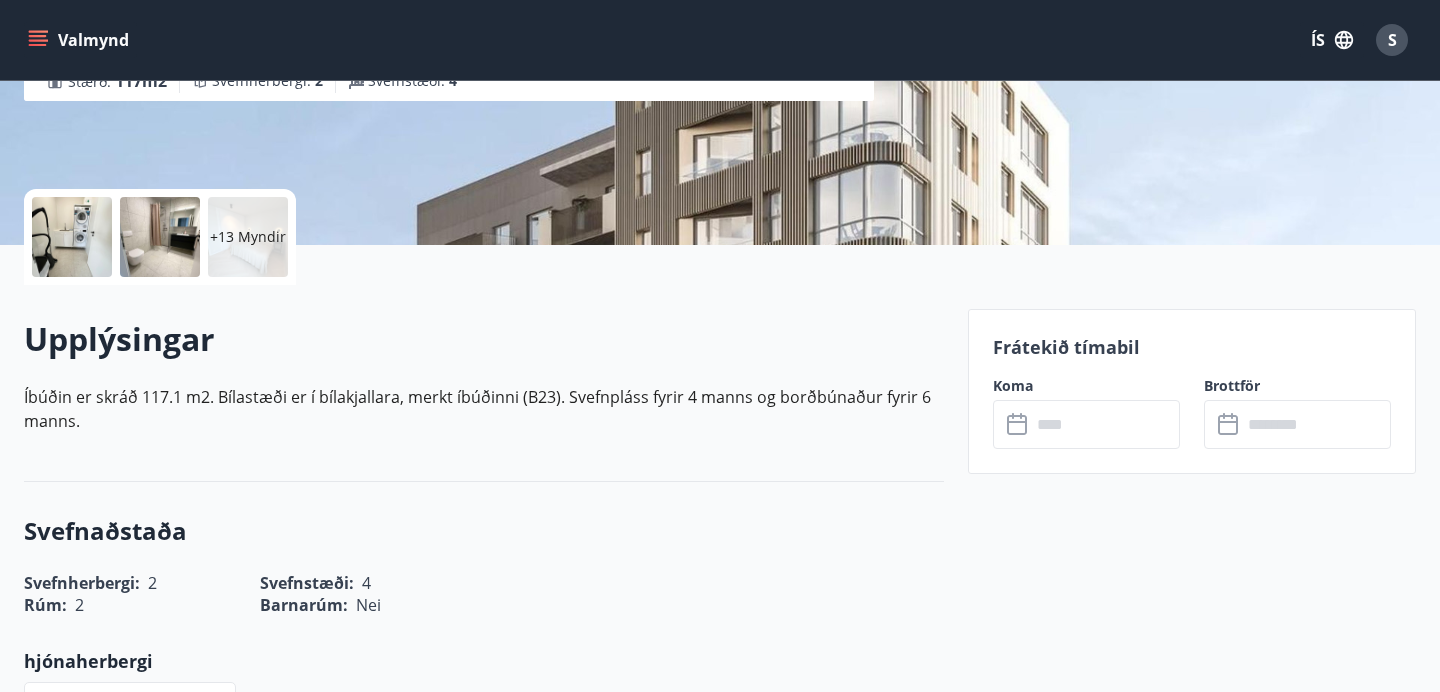 scroll, scrollTop: 356, scrollLeft: 0, axis: vertical 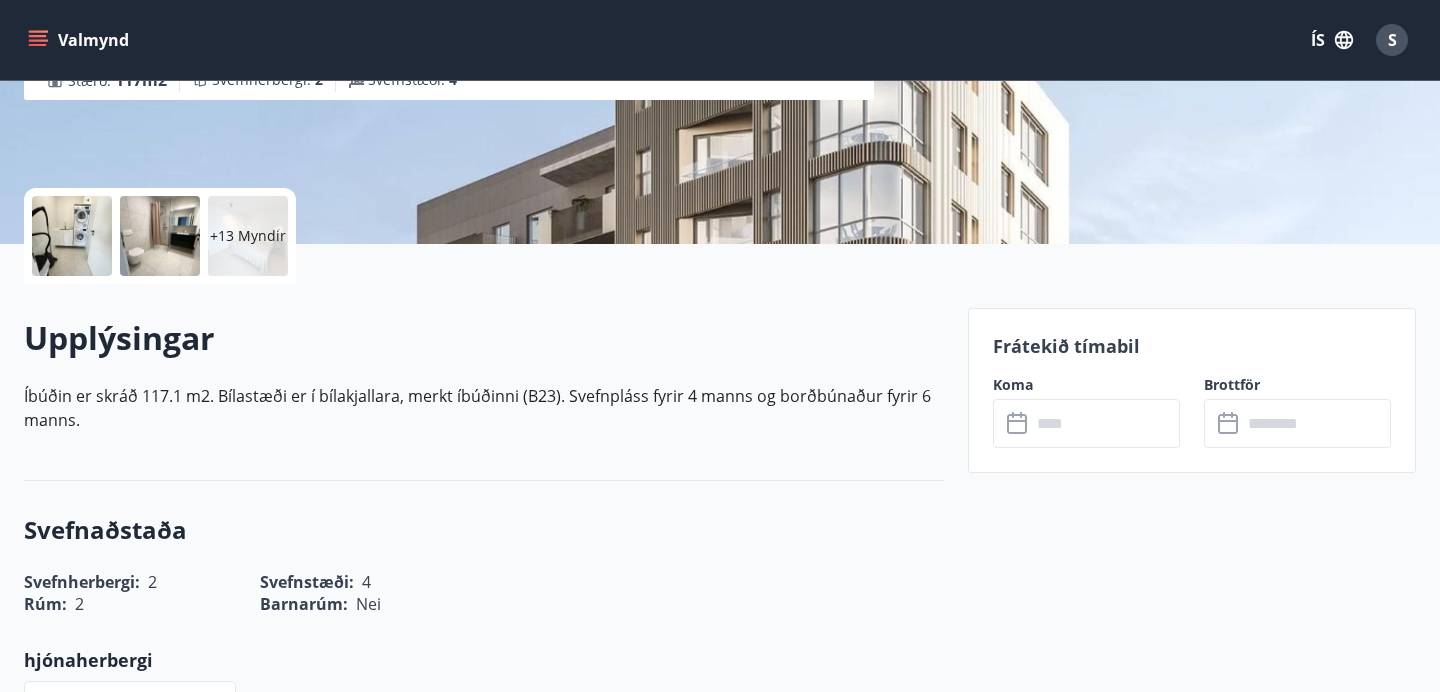 click at bounding box center [72, 236] 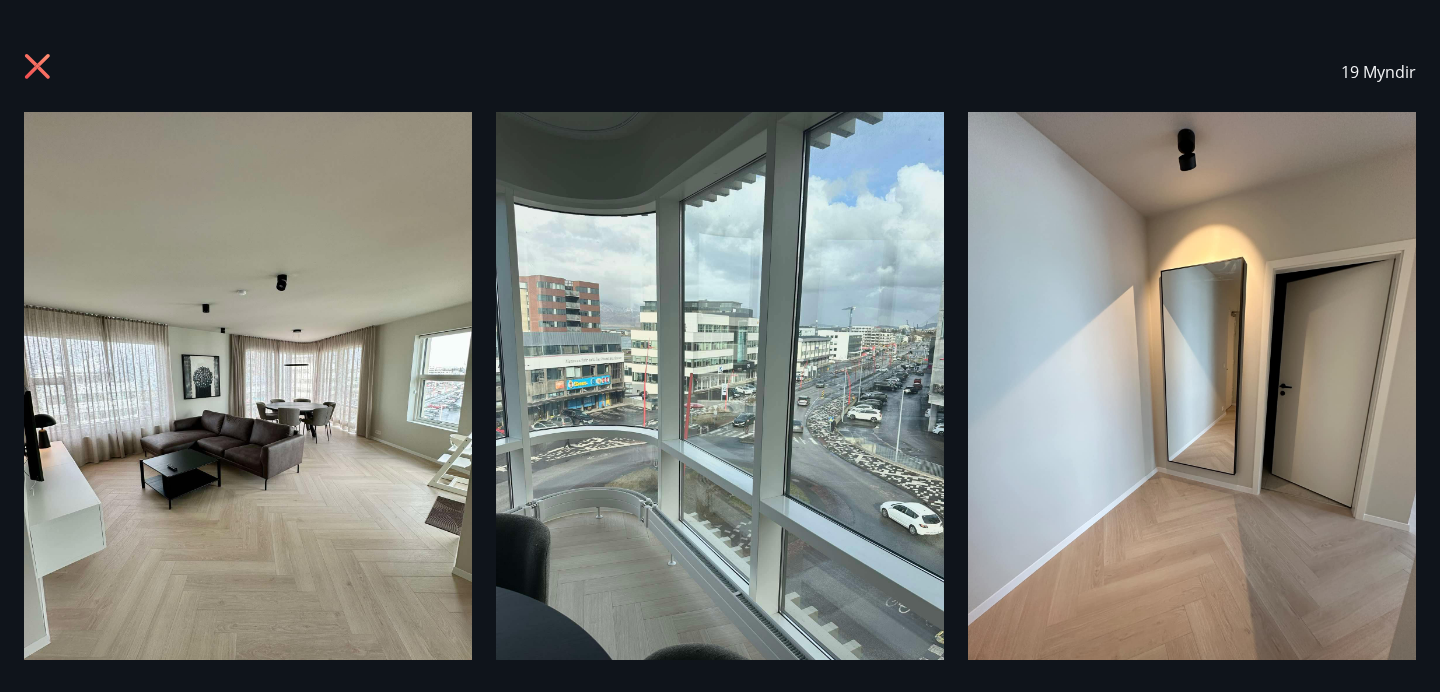 click at bounding box center [248, 410] 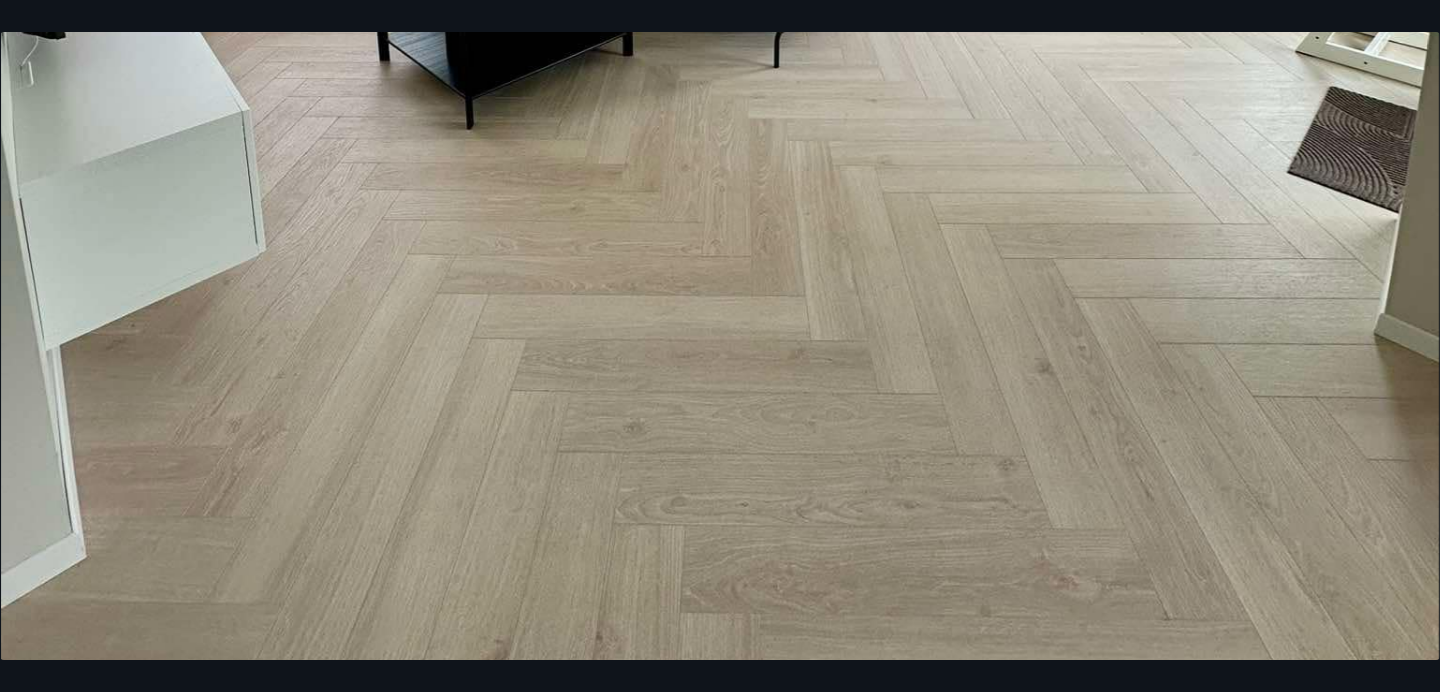 scroll, scrollTop: 1369, scrollLeft: 0, axis: vertical 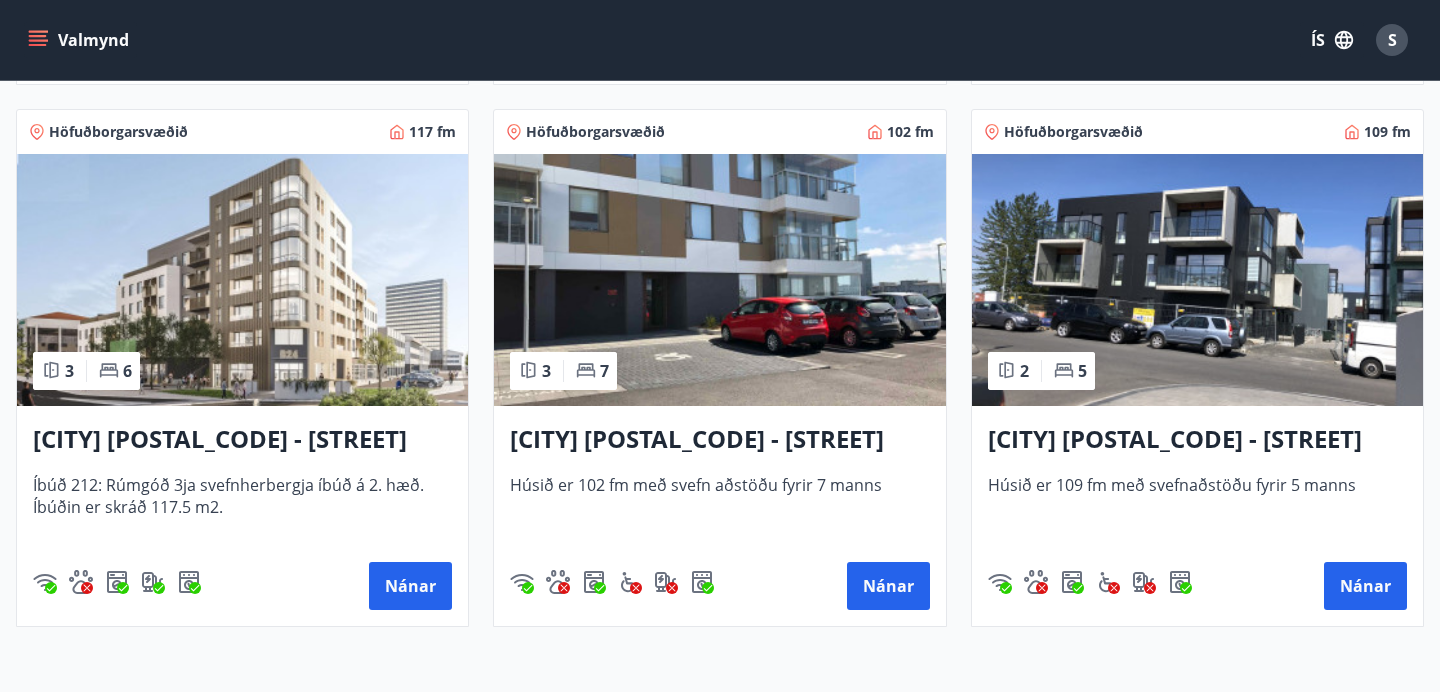 click at bounding box center (719, 280) 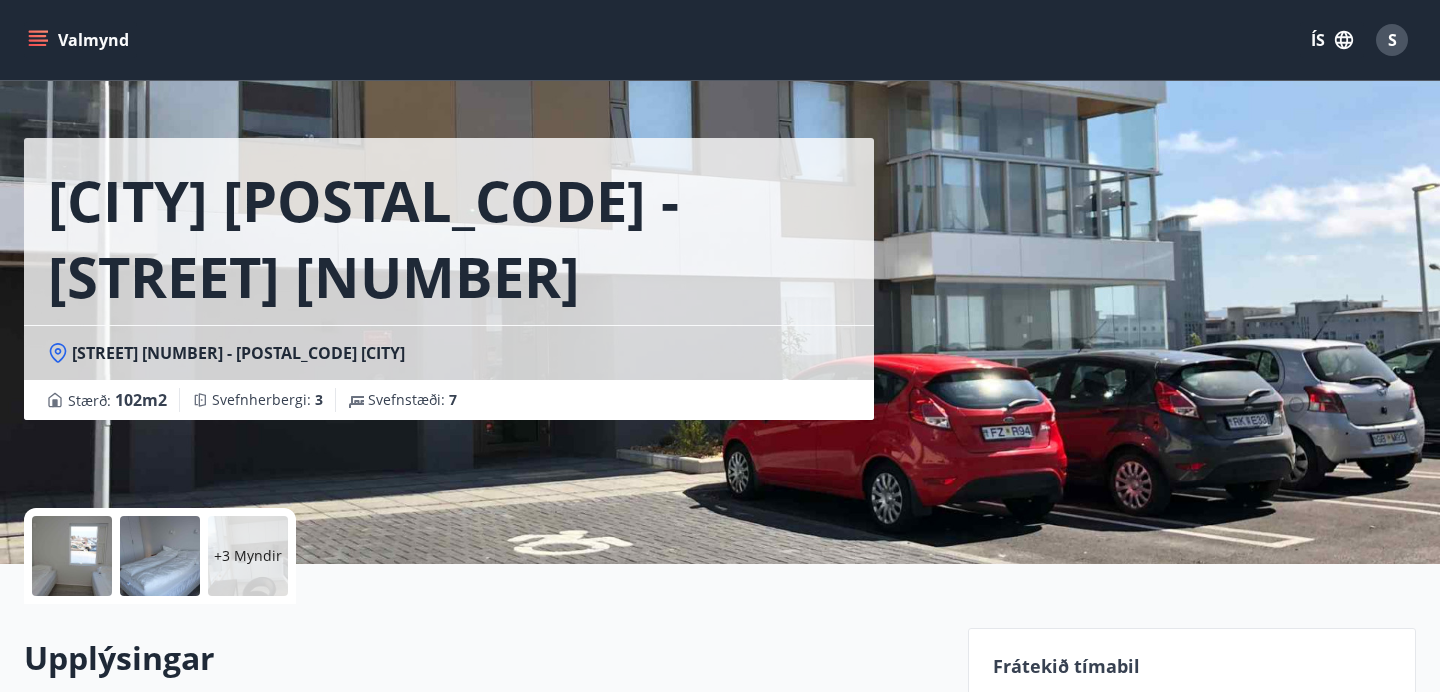 scroll, scrollTop: 161, scrollLeft: 0, axis: vertical 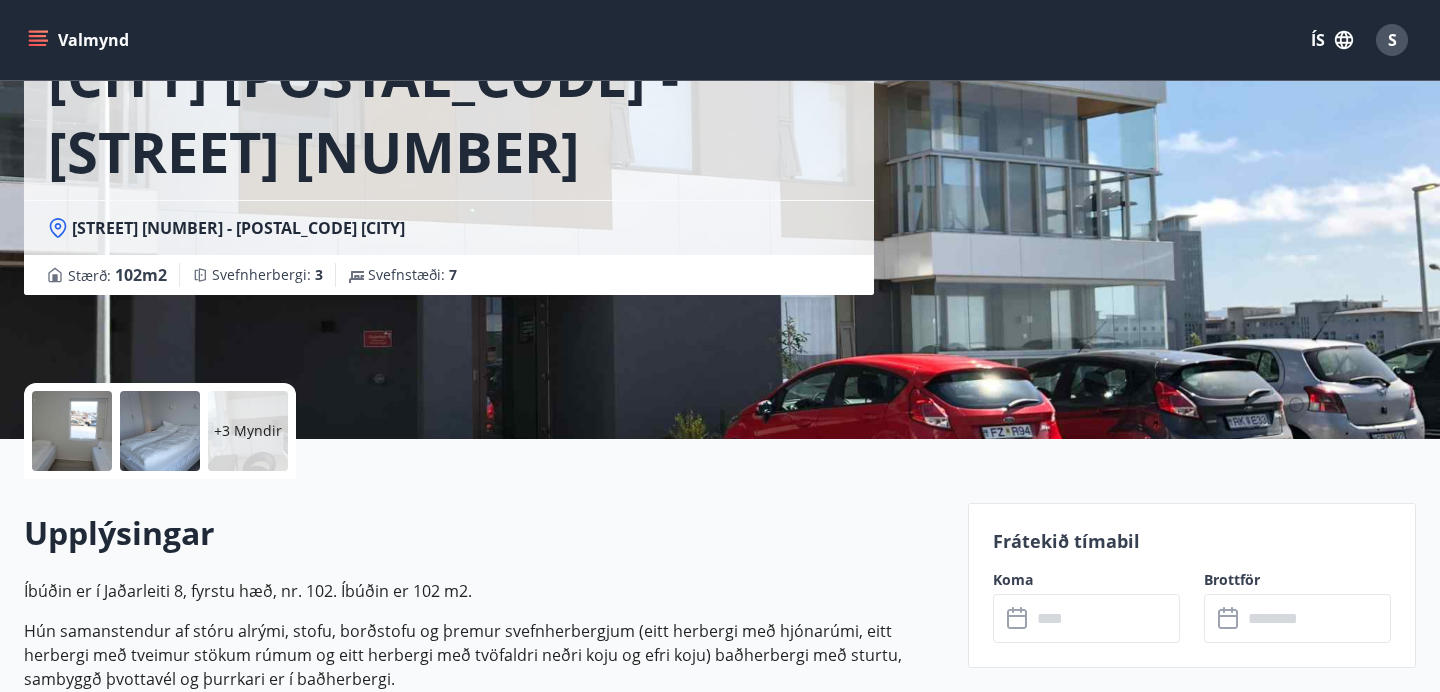 click at bounding box center [72, 431] 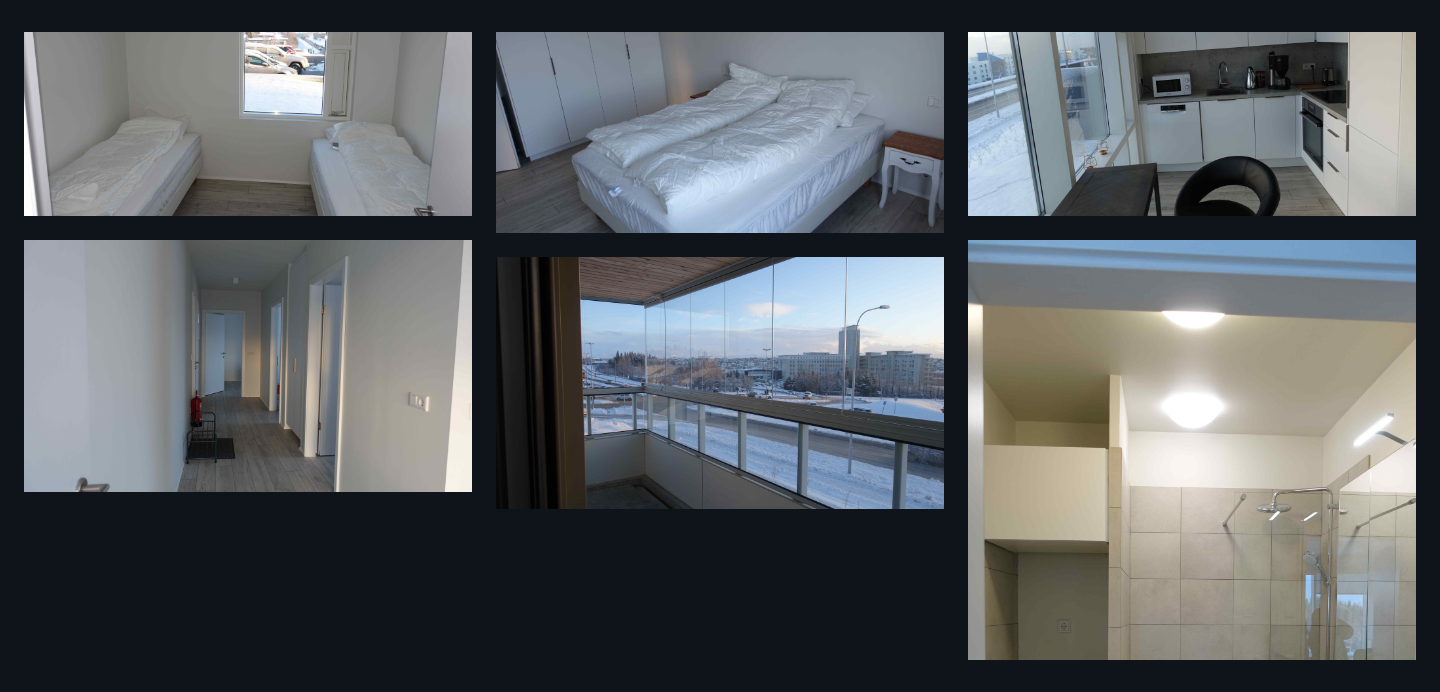 scroll, scrollTop: 436, scrollLeft: 0, axis: vertical 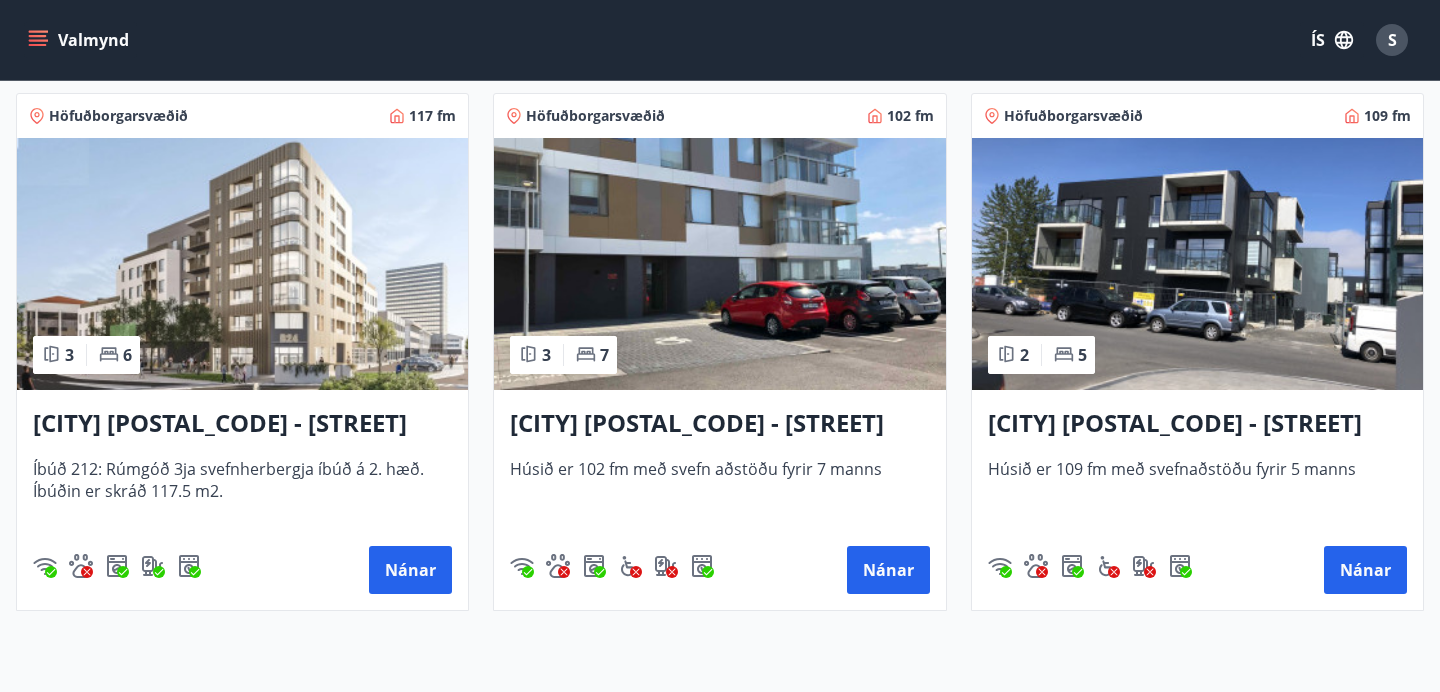 click at bounding box center (1197, 264) 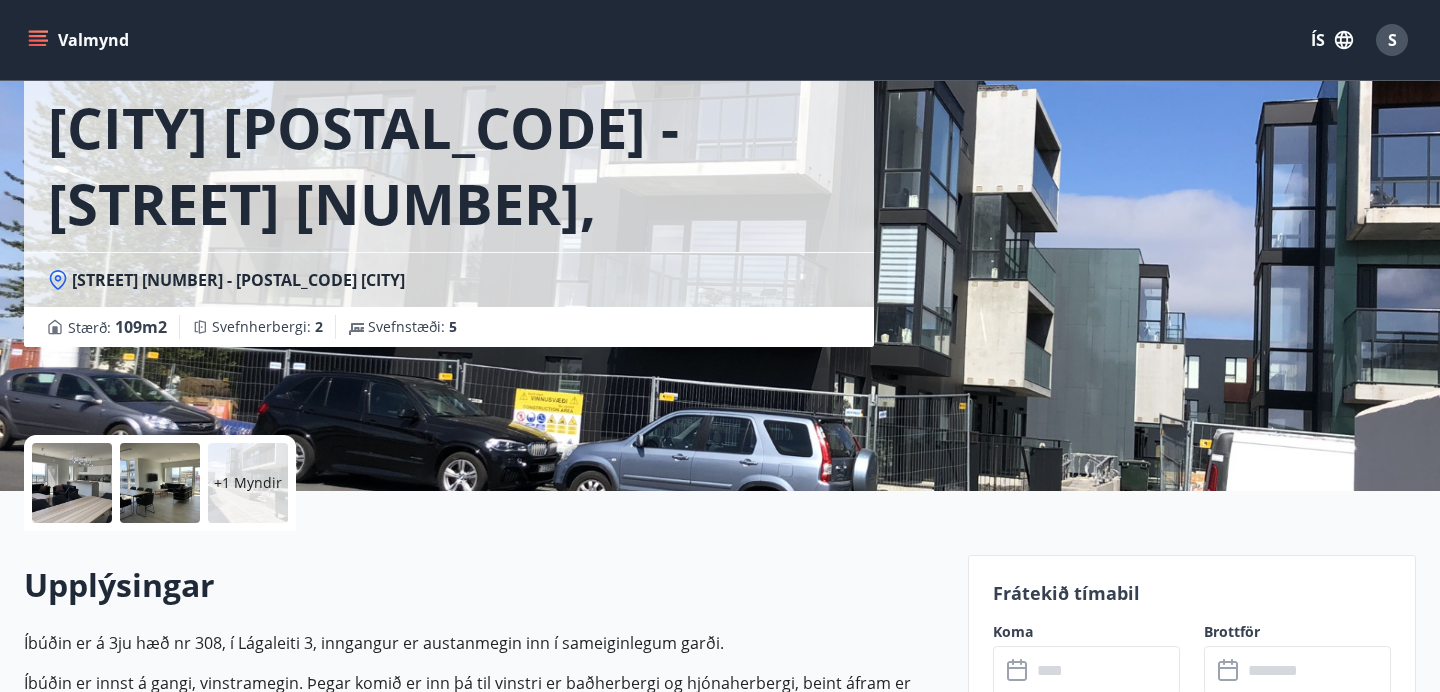 scroll, scrollTop: 113, scrollLeft: 0, axis: vertical 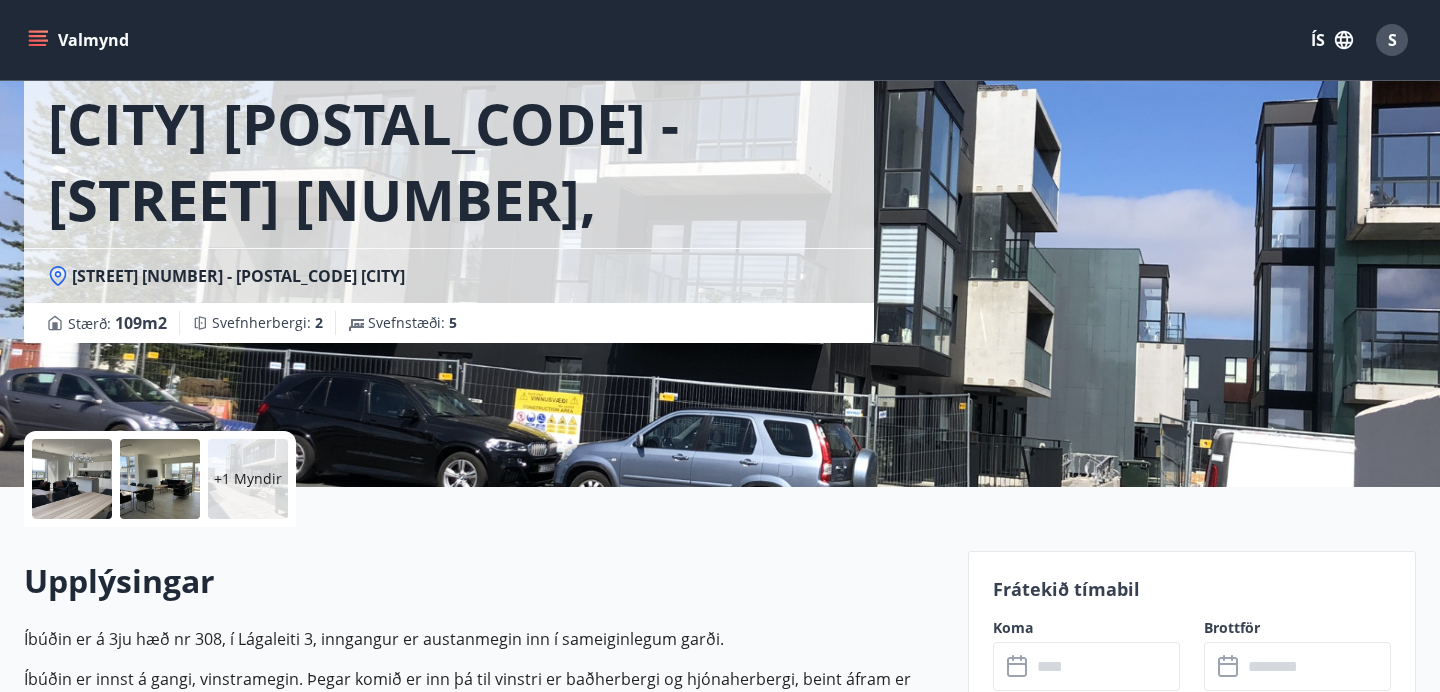click at bounding box center (72, 479) 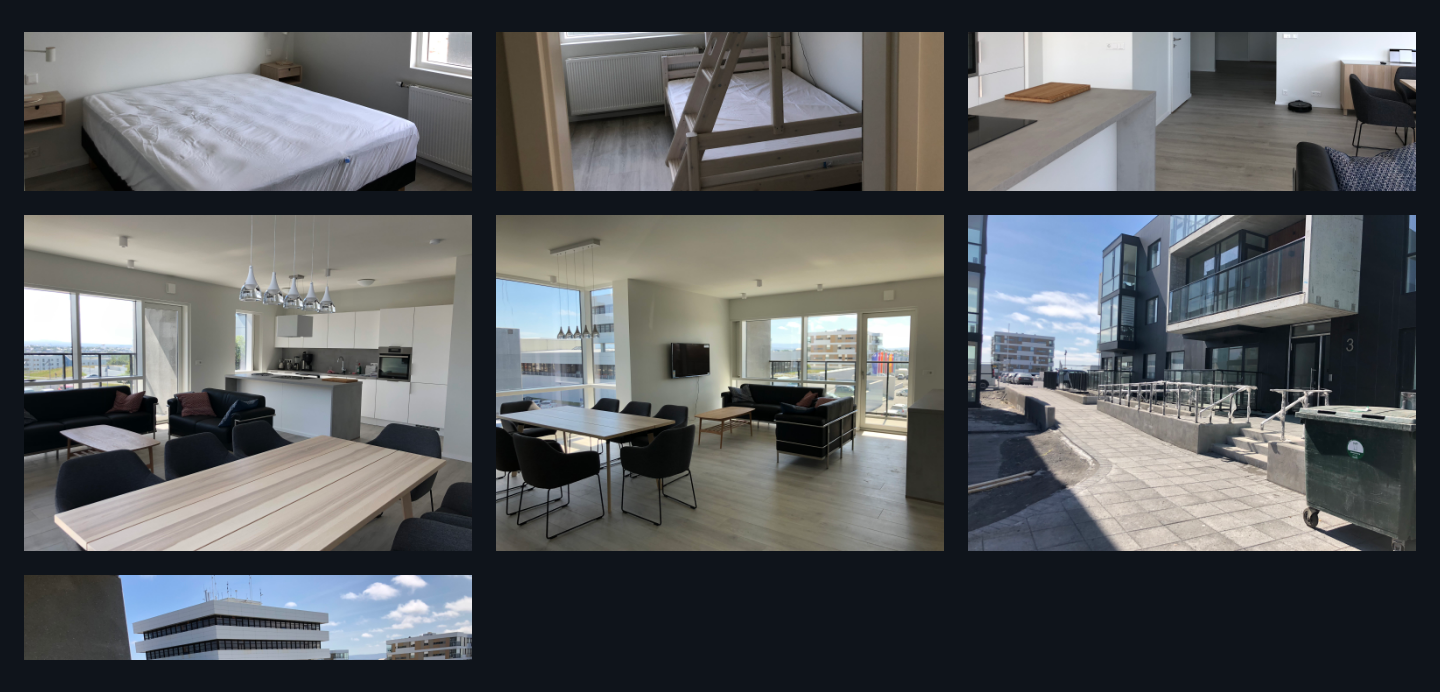 scroll, scrollTop: 0, scrollLeft: 0, axis: both 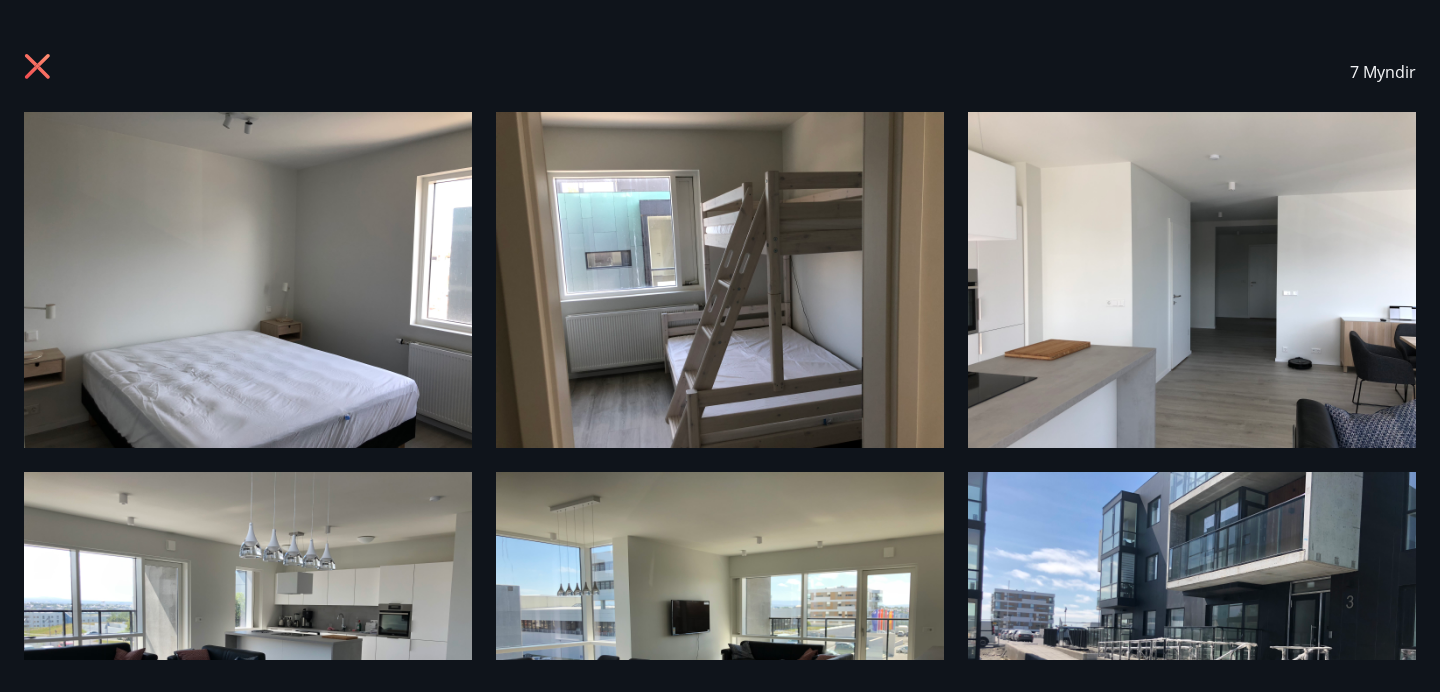 click 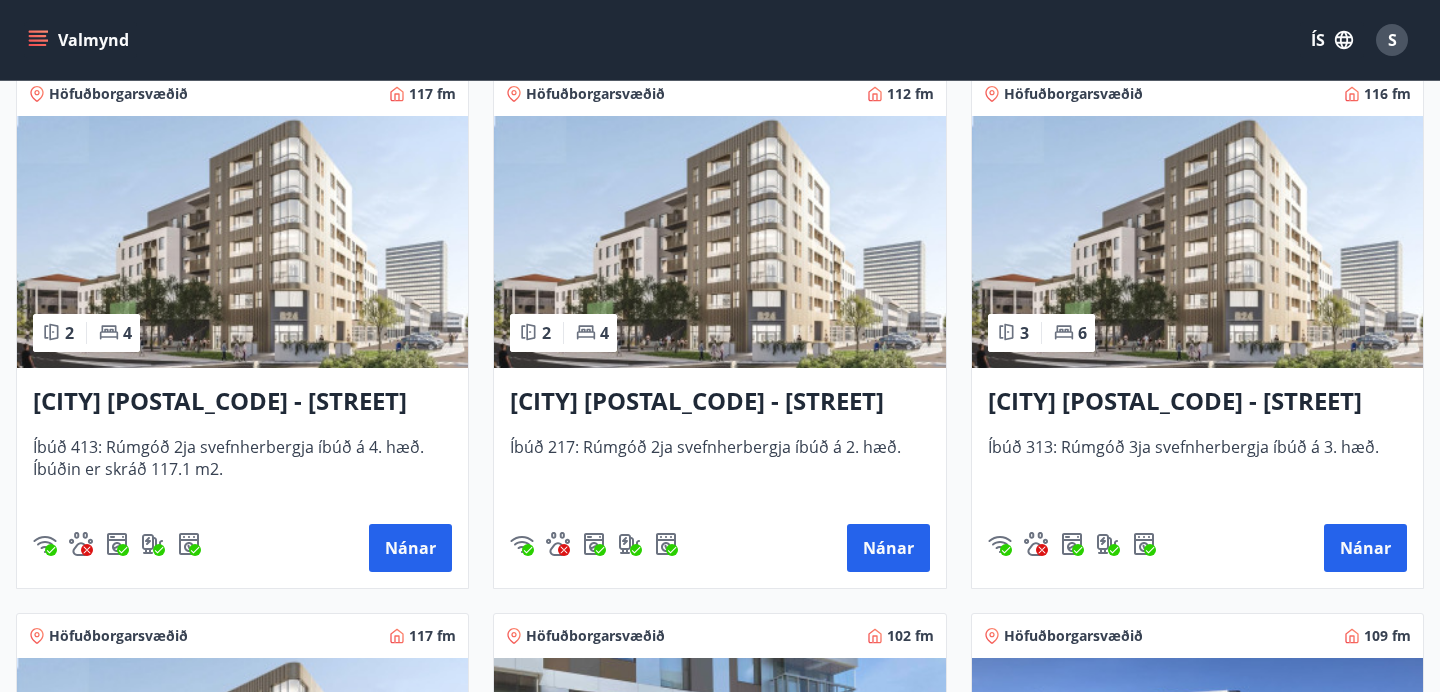scroll, scrollTop: 0, scrollLeft: 0, axis: both 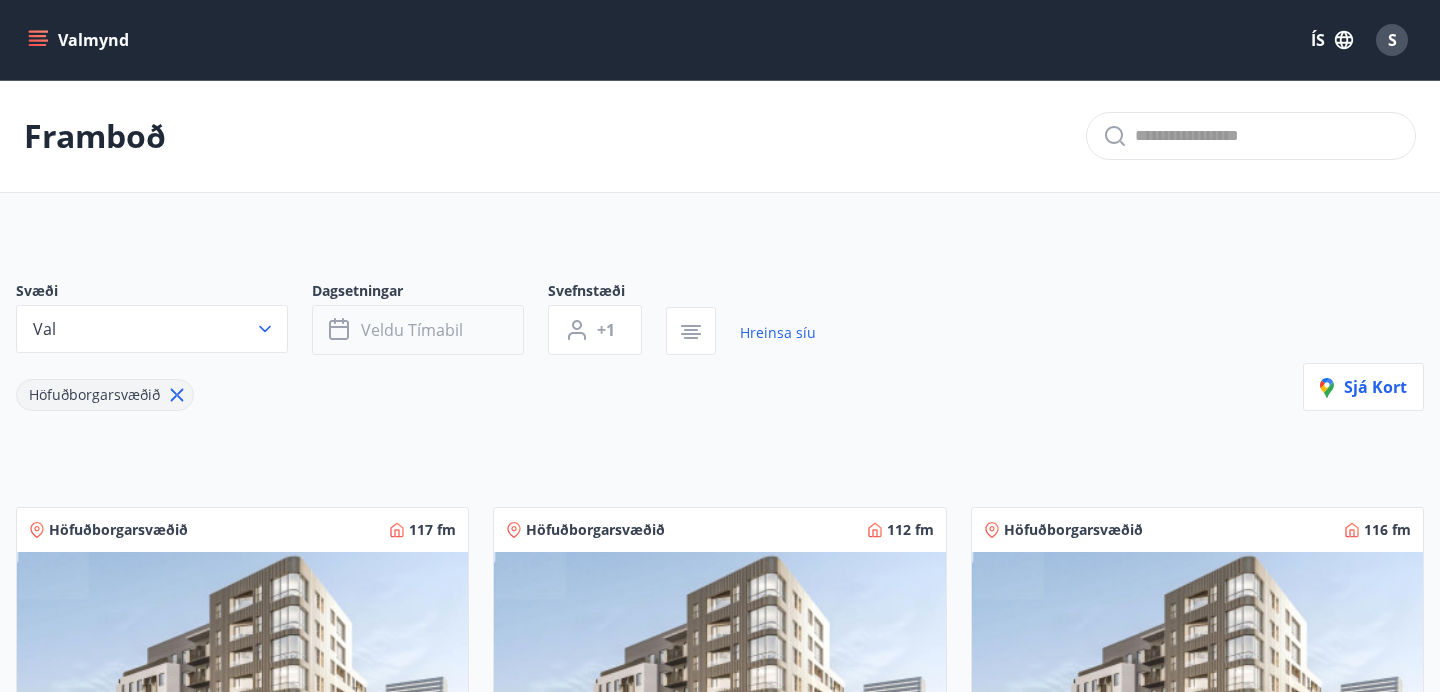 click on "Veldu tímabil" at bounding box center (412, 330) 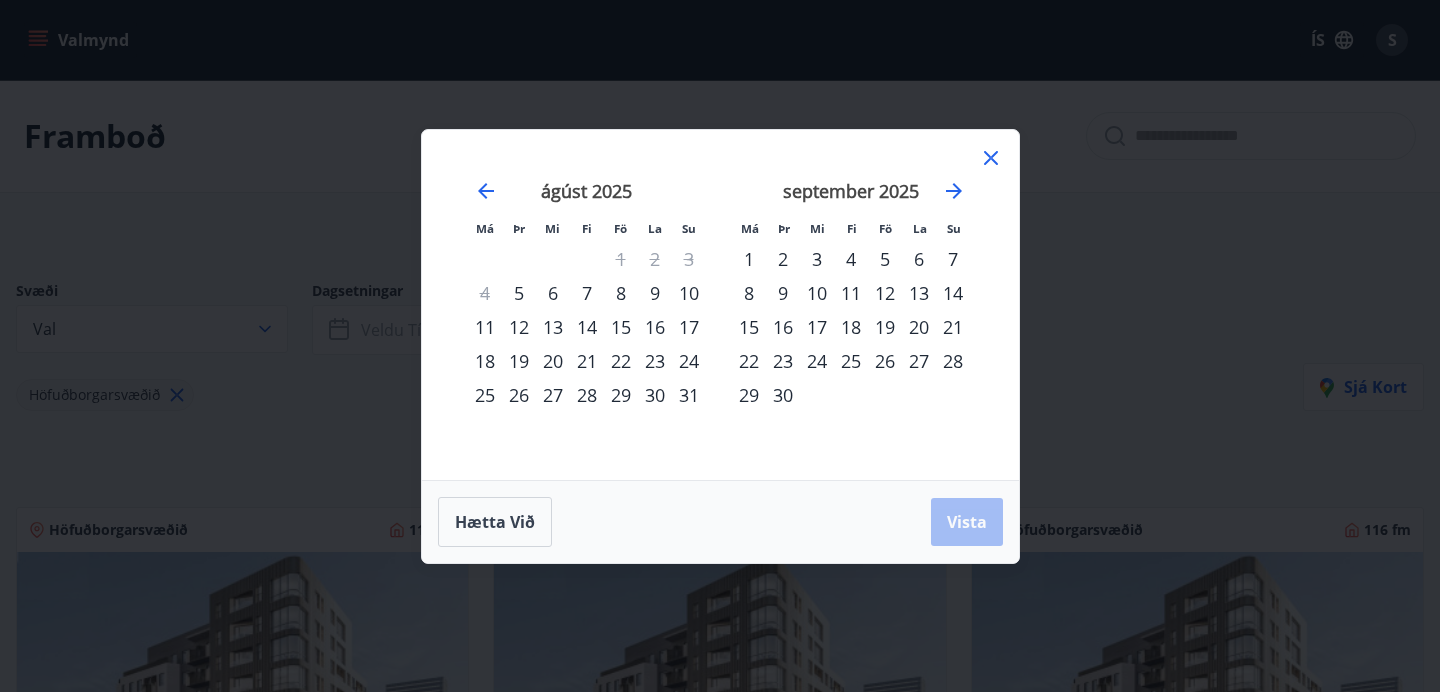 click on "15" at bounding box center (621, 327) 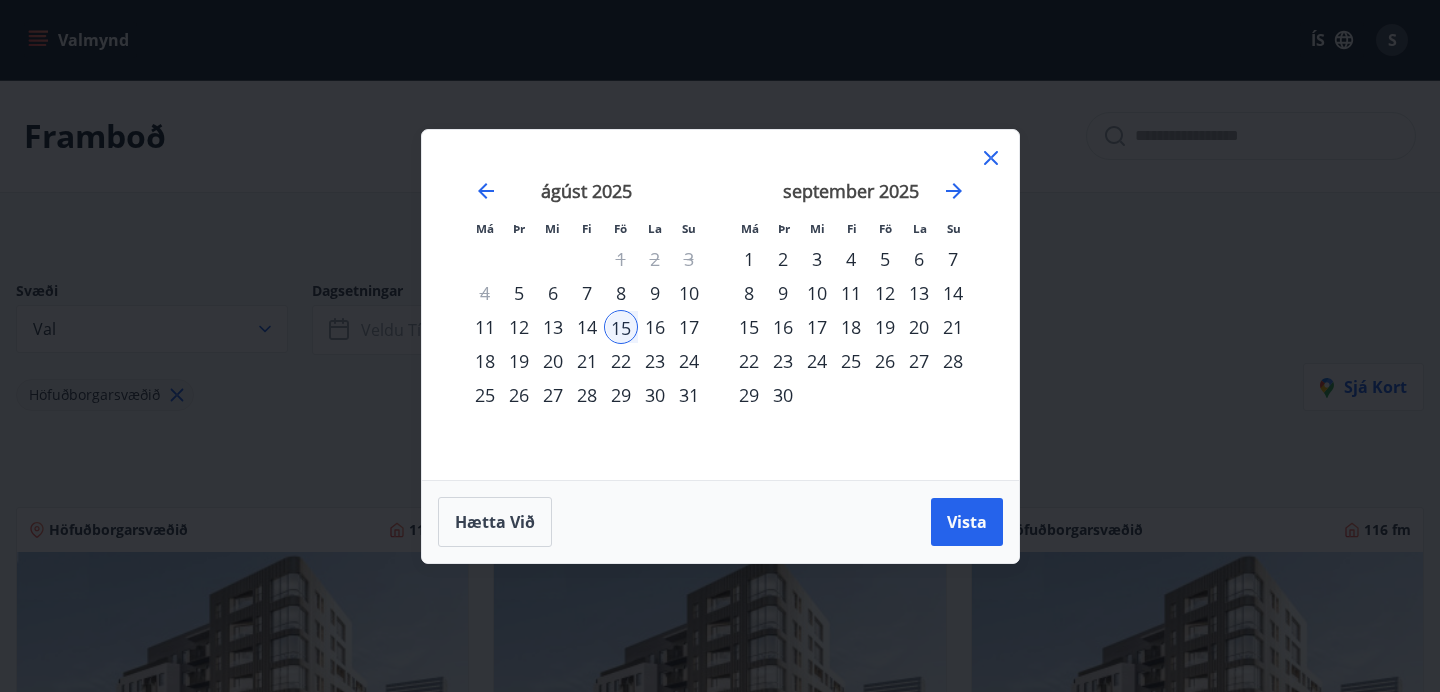click on "17" at bounding box center [689, 327] 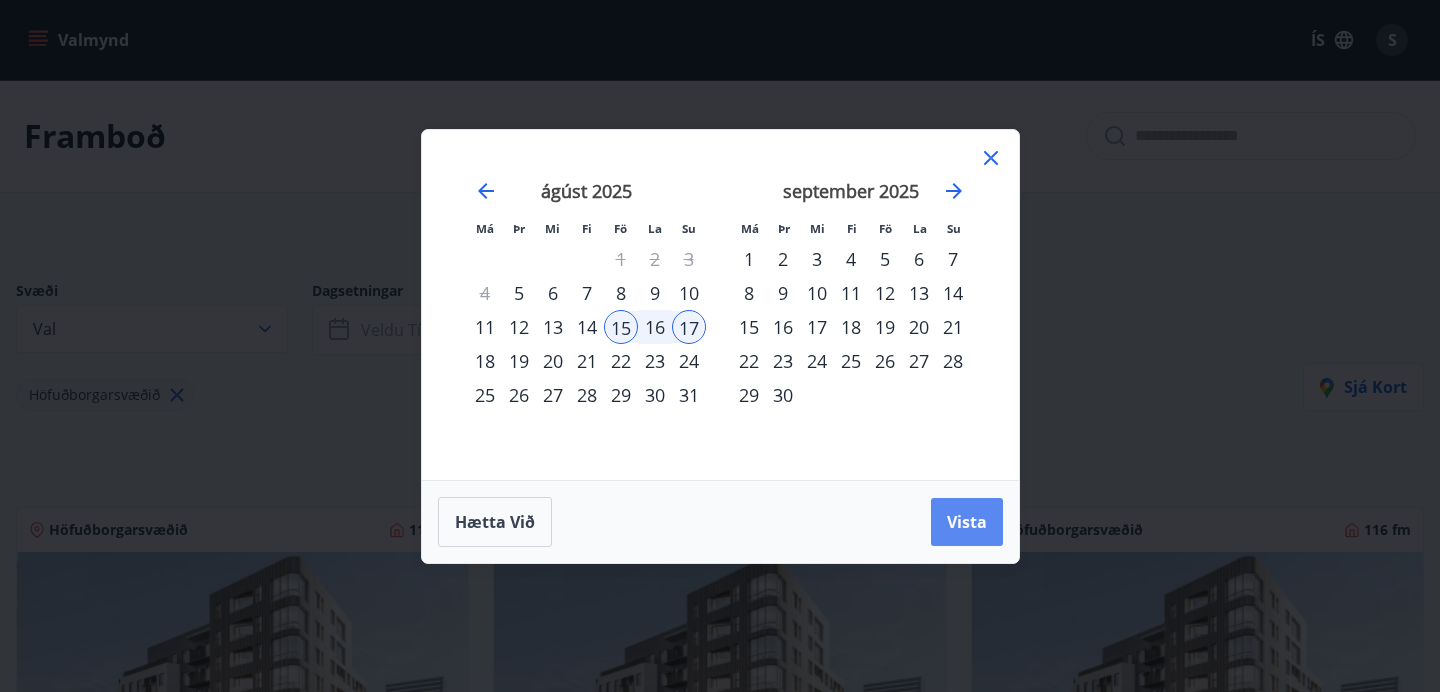 click on "Vista" at bounding box center (967, 522) 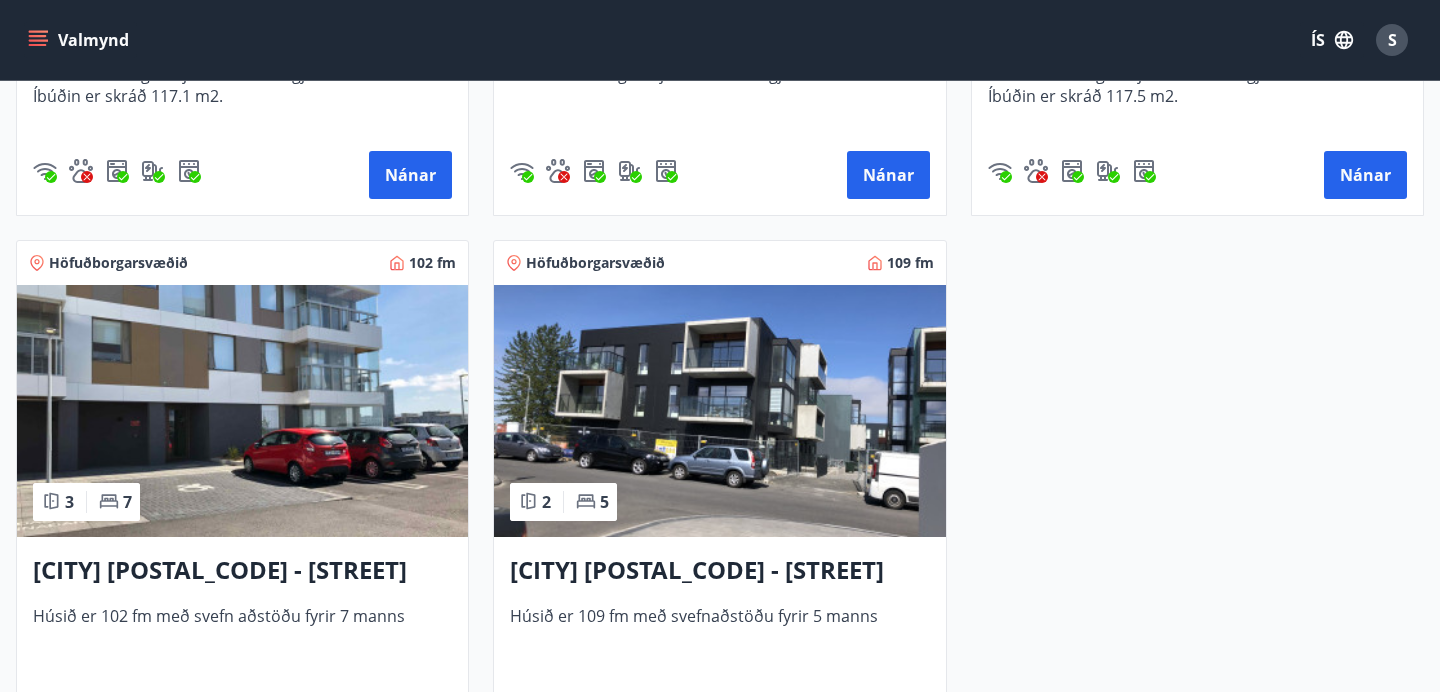 scroll, scrollTop: 808, scrollLeft: 0, axis: vertical 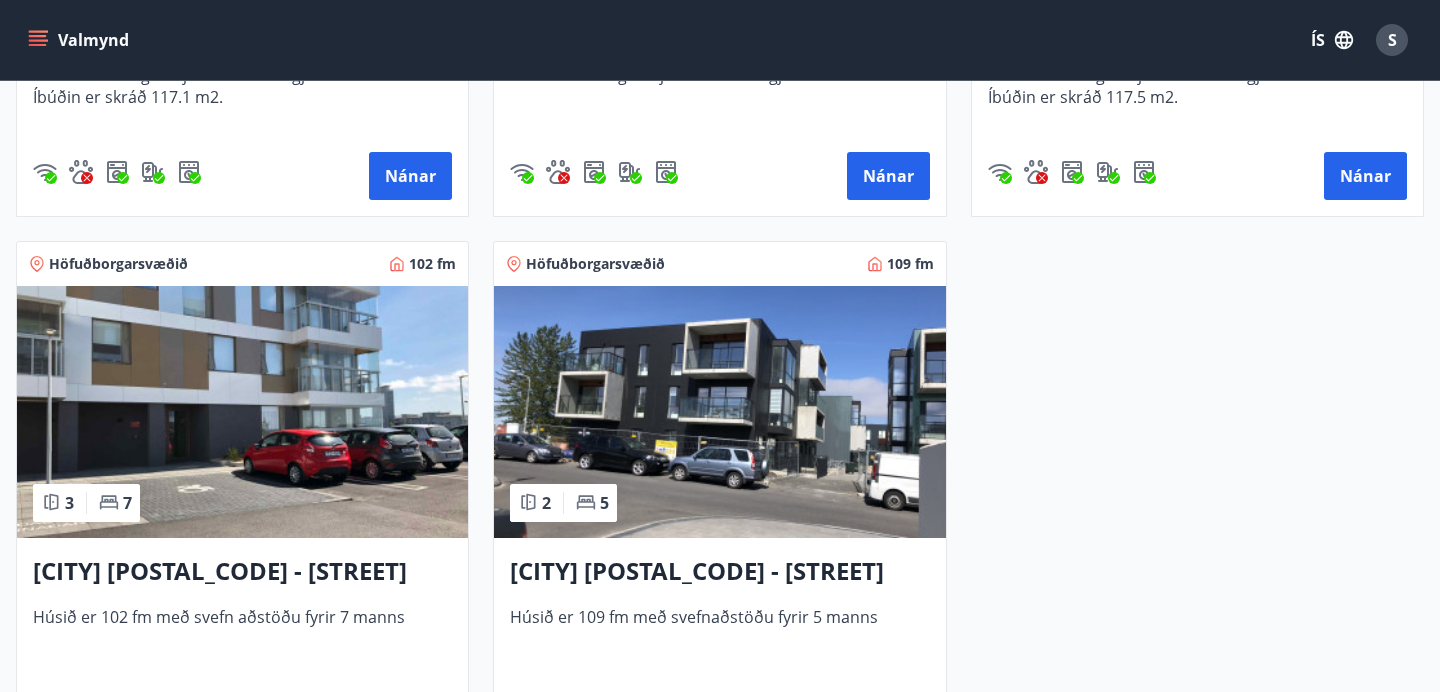 click at bounding box center [719, 412] 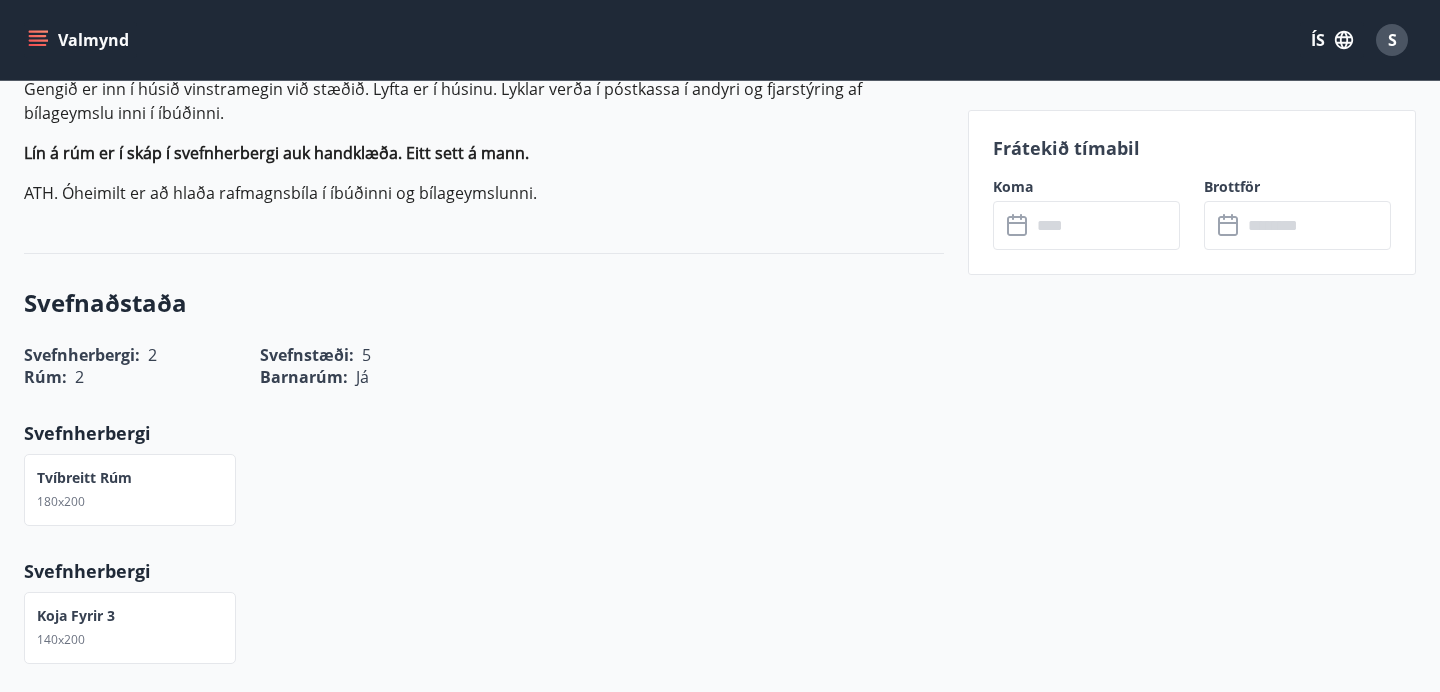 scroll, scrollTop: 860, scrollLeft: 0, axis: vertical 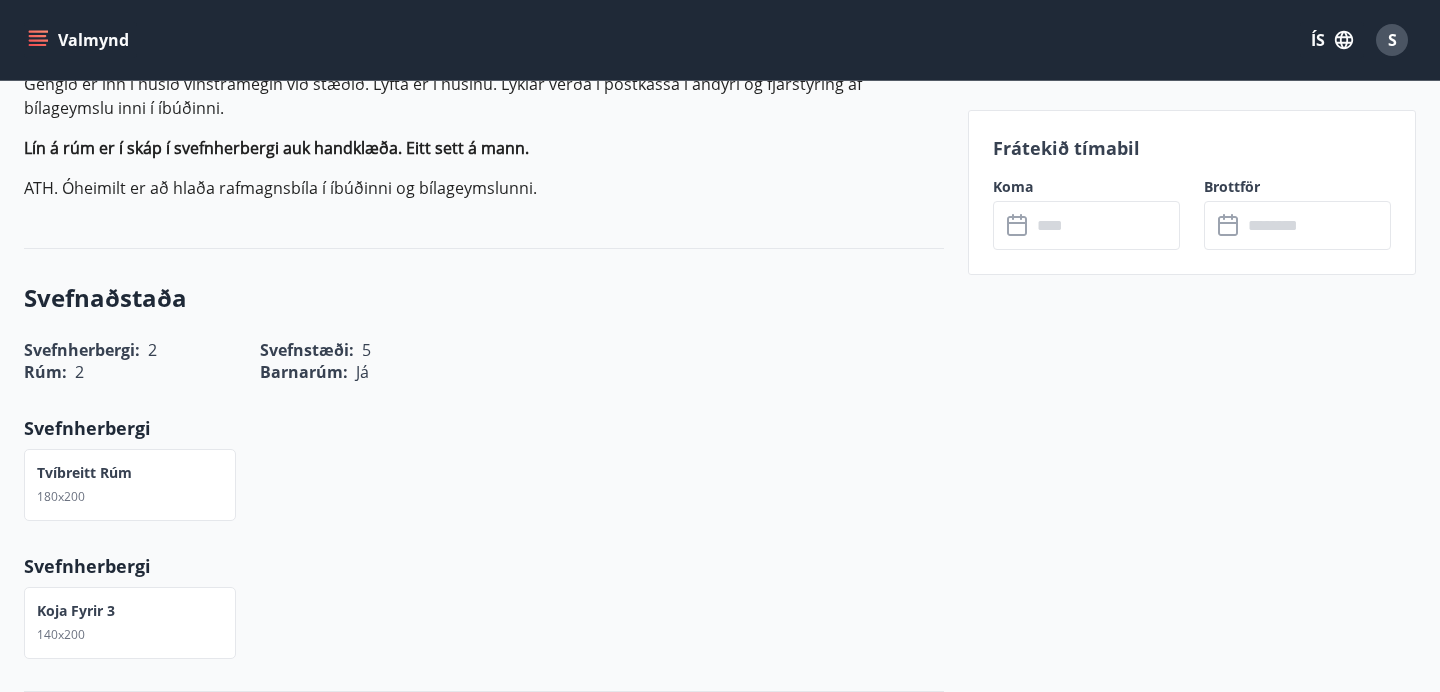 click at bounding box center [1105, 225] 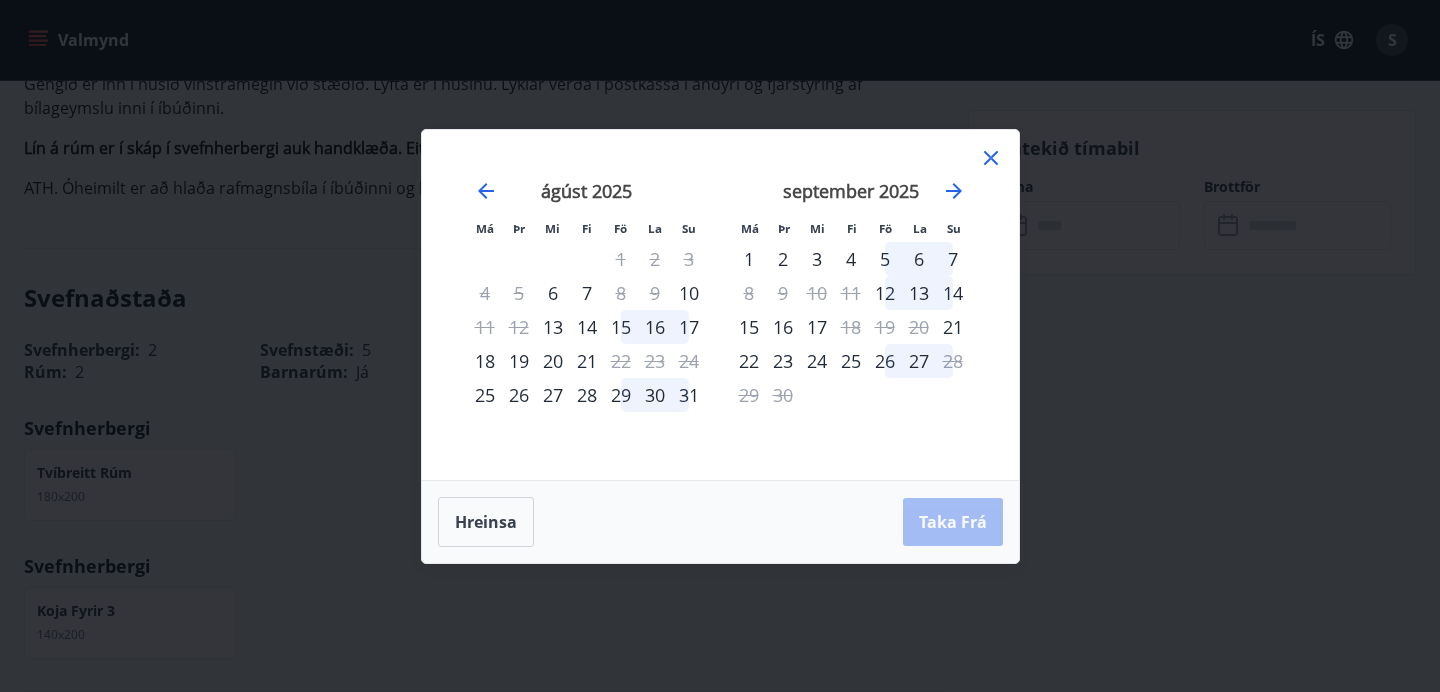 click 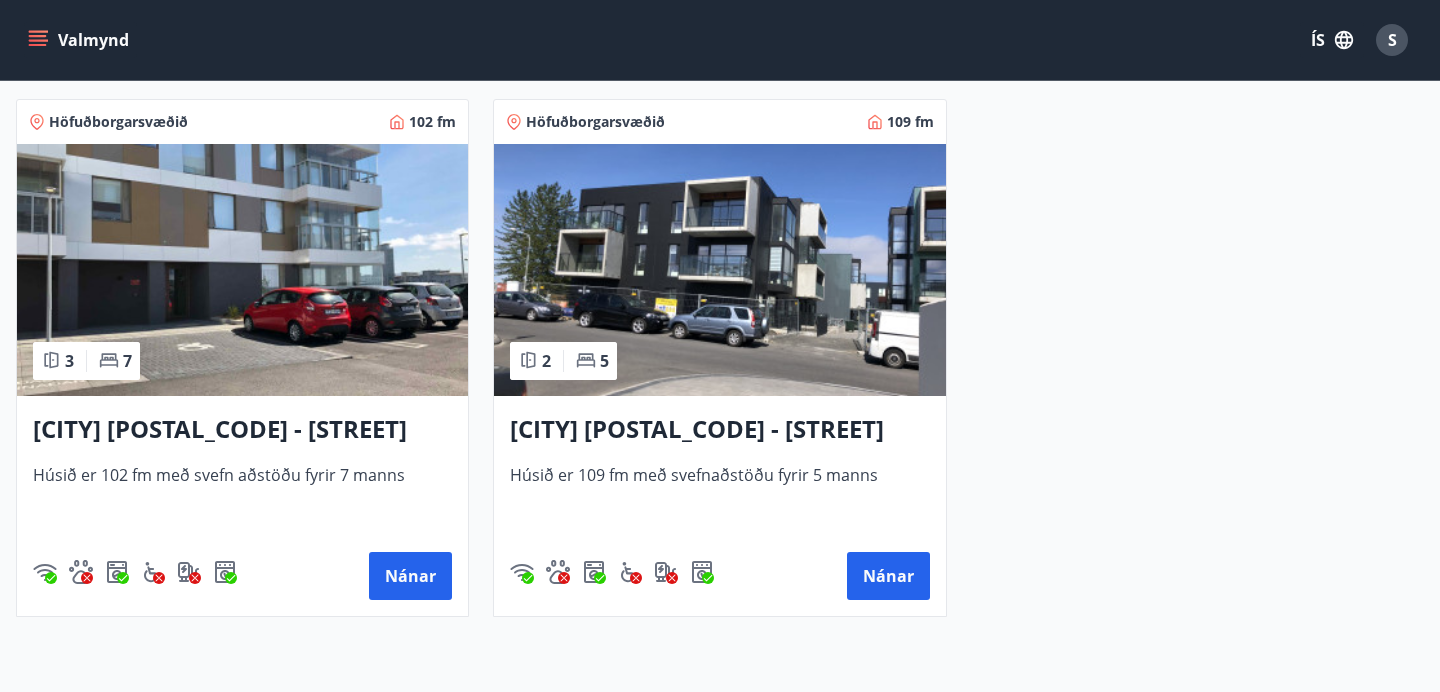 scroll, scrollTop: 920, scrollLeft: 0, axis: vertical 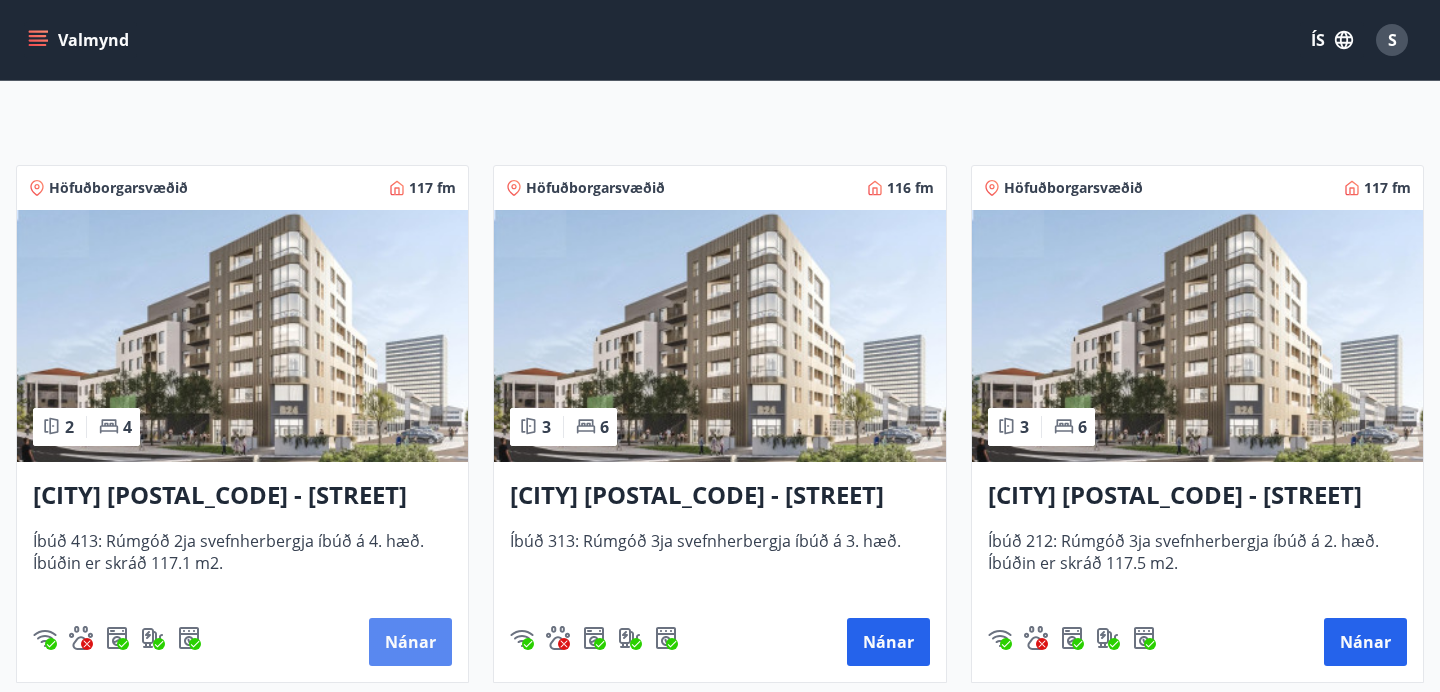 click on "Nánar" at bounding box center (410, 642) 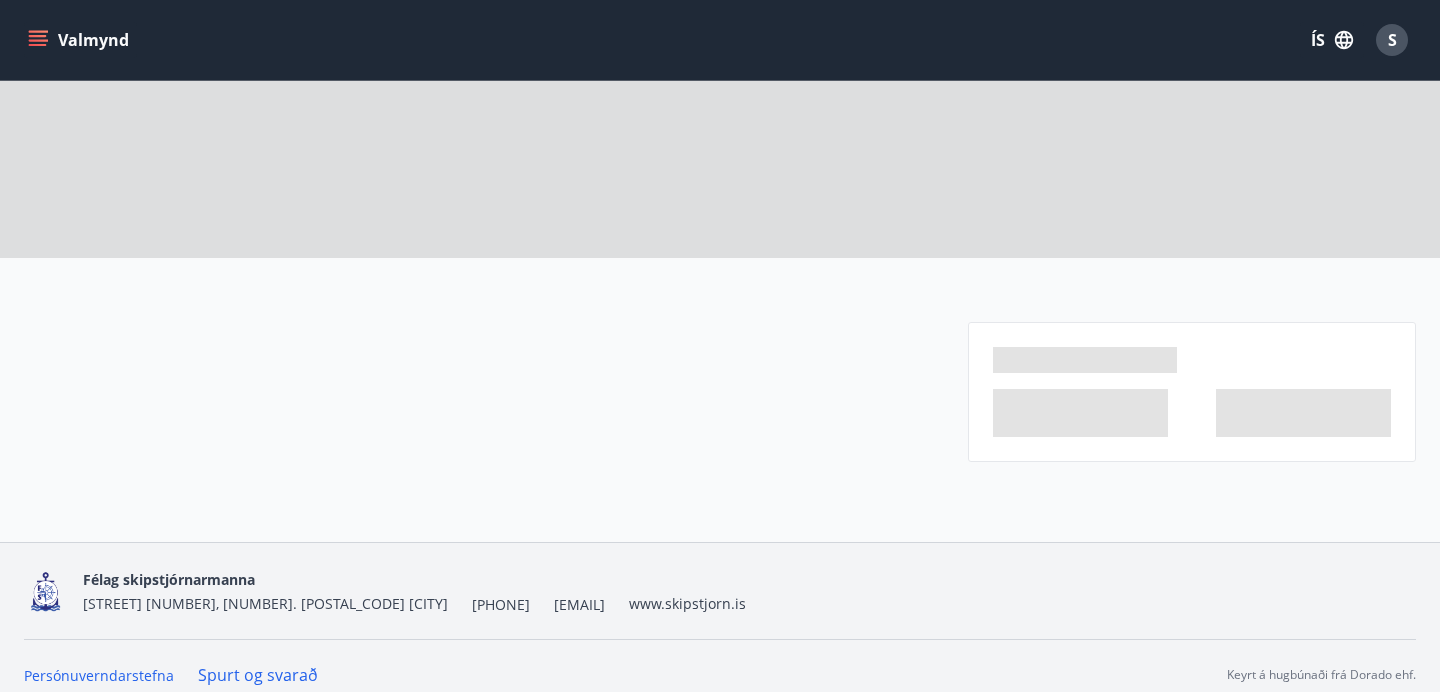 scroll, scrollTop: 0, scrollLeft: 0, axis: both 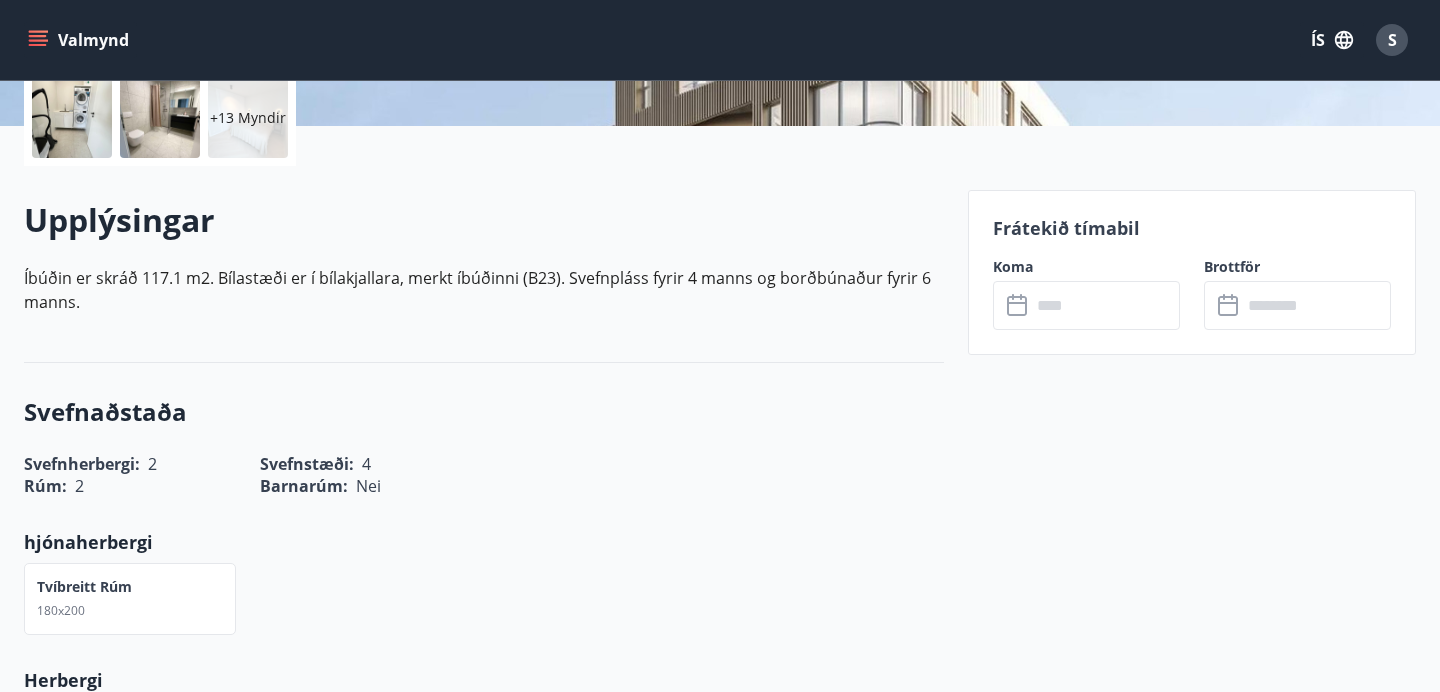 click at bounding box center (1105, 305) 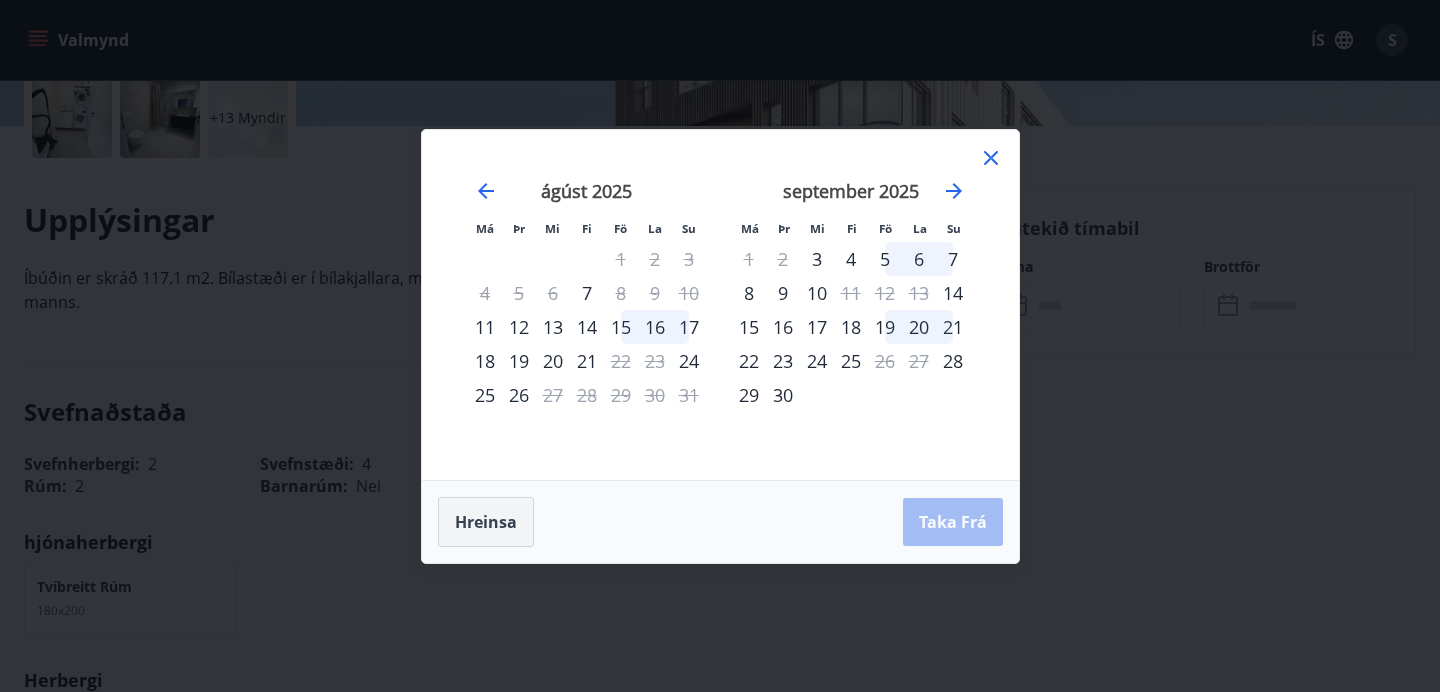 click on "Hreinsa" at bounding box center [486, 522] 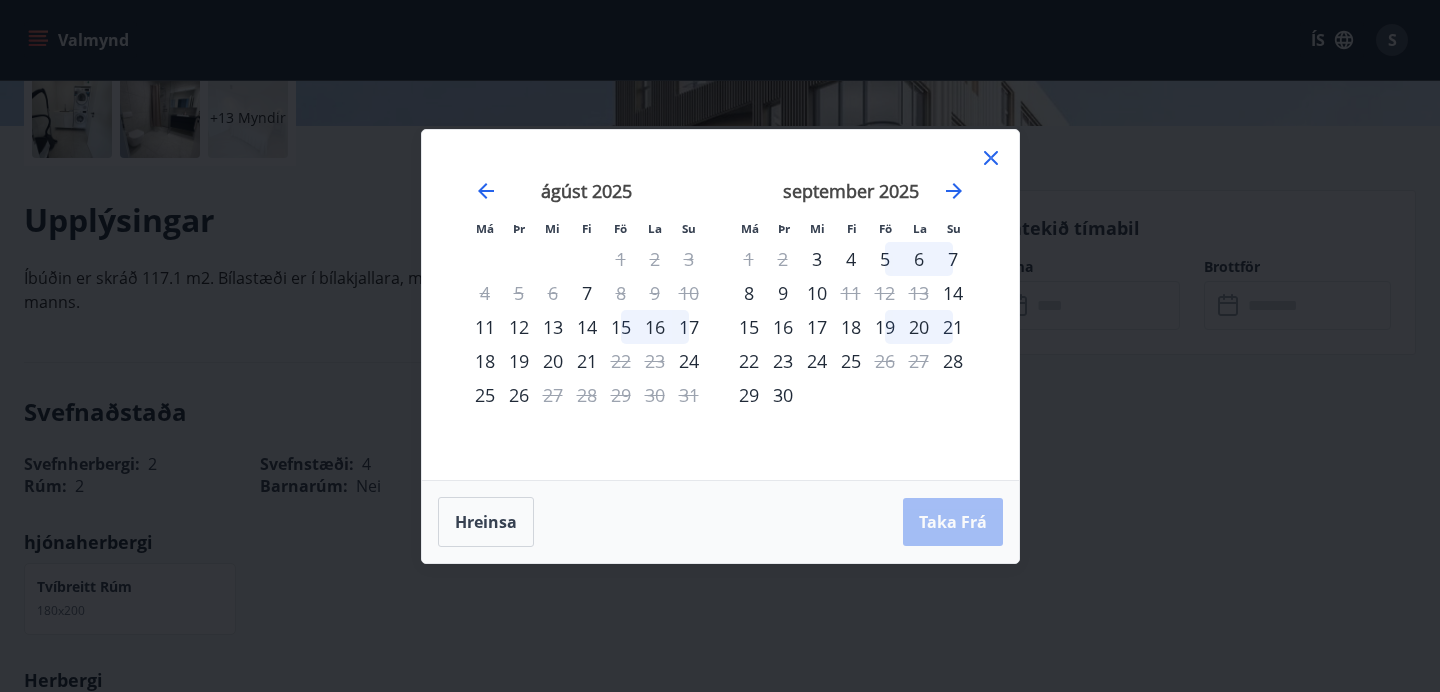 click on "september 2025 1 2 3 4 5 6 7 8 9 10 11 12 13 14 15 16 17 18 19 20 21 22 23 24 25 26 27 28 29 30" at bounding box center [851, 318] 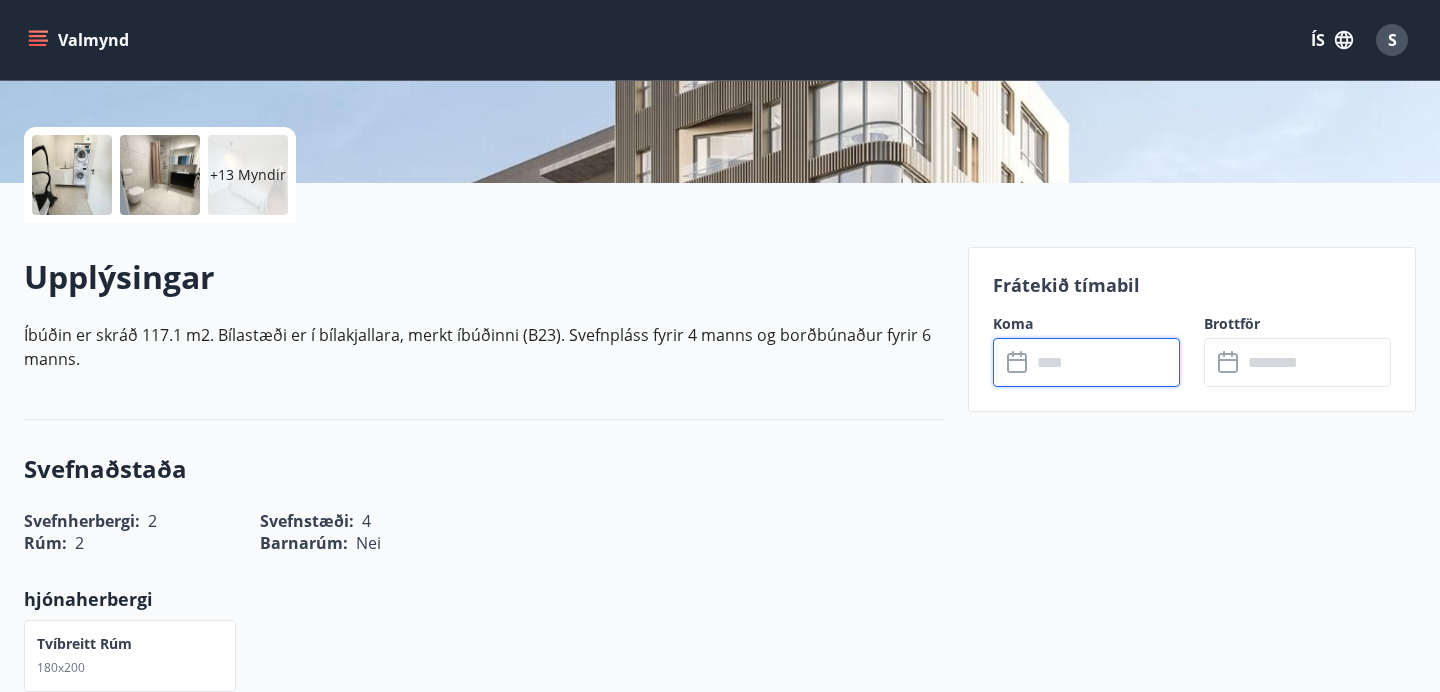 scroll, scrollTop: 0, scrollLeft: 0, axis: both 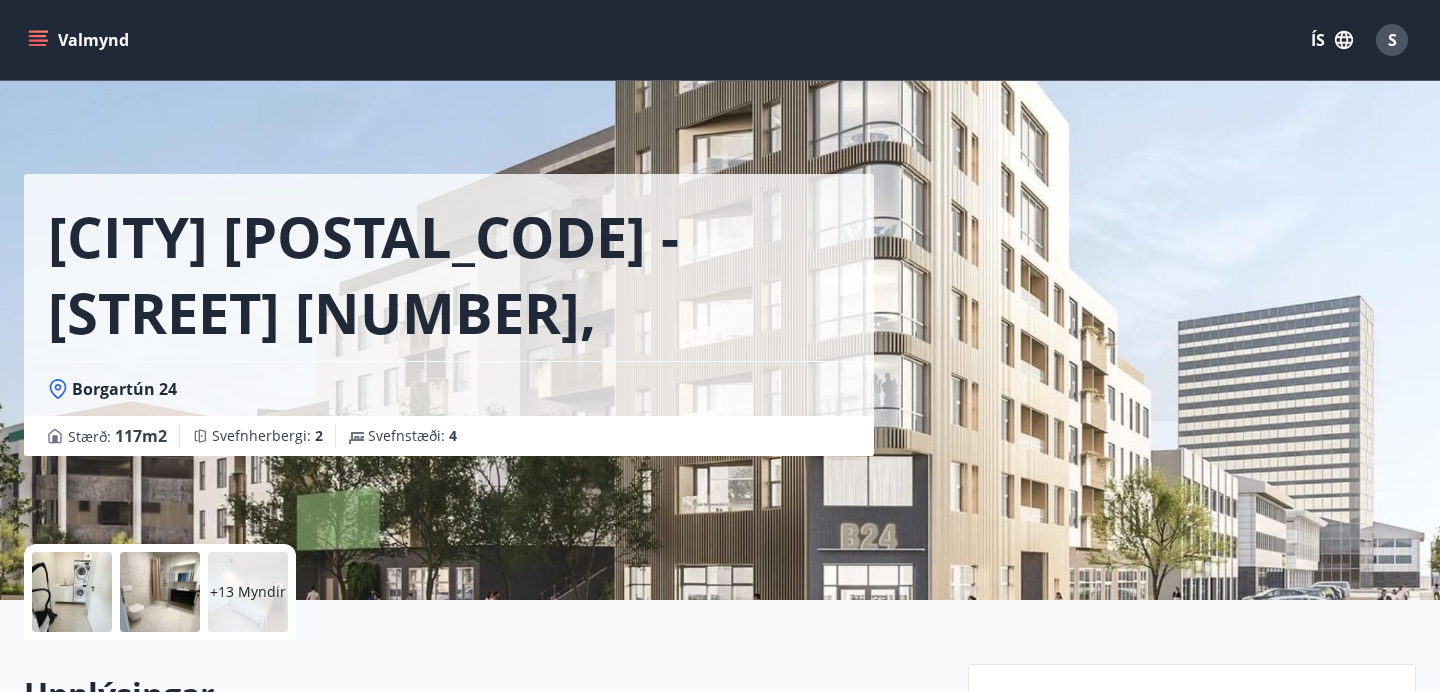 click 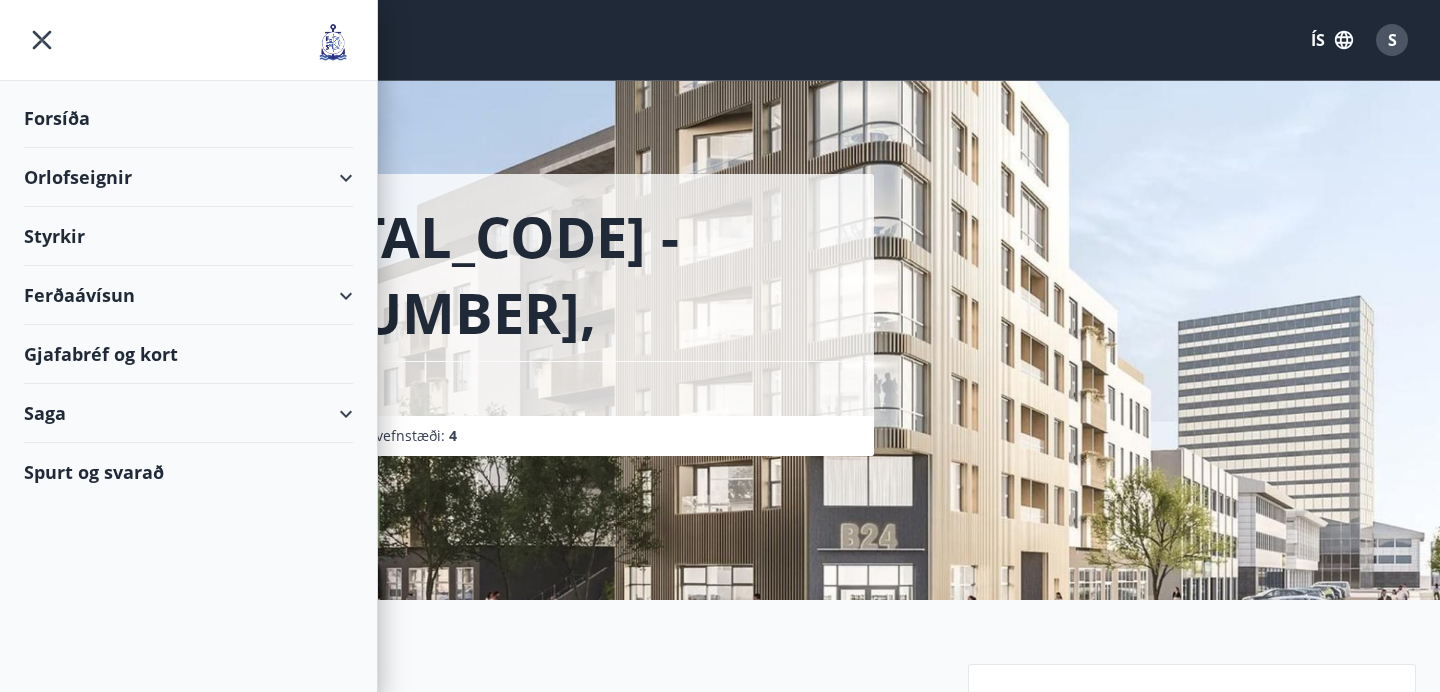 click on "Forsíða" at bounding box center (188, 118) 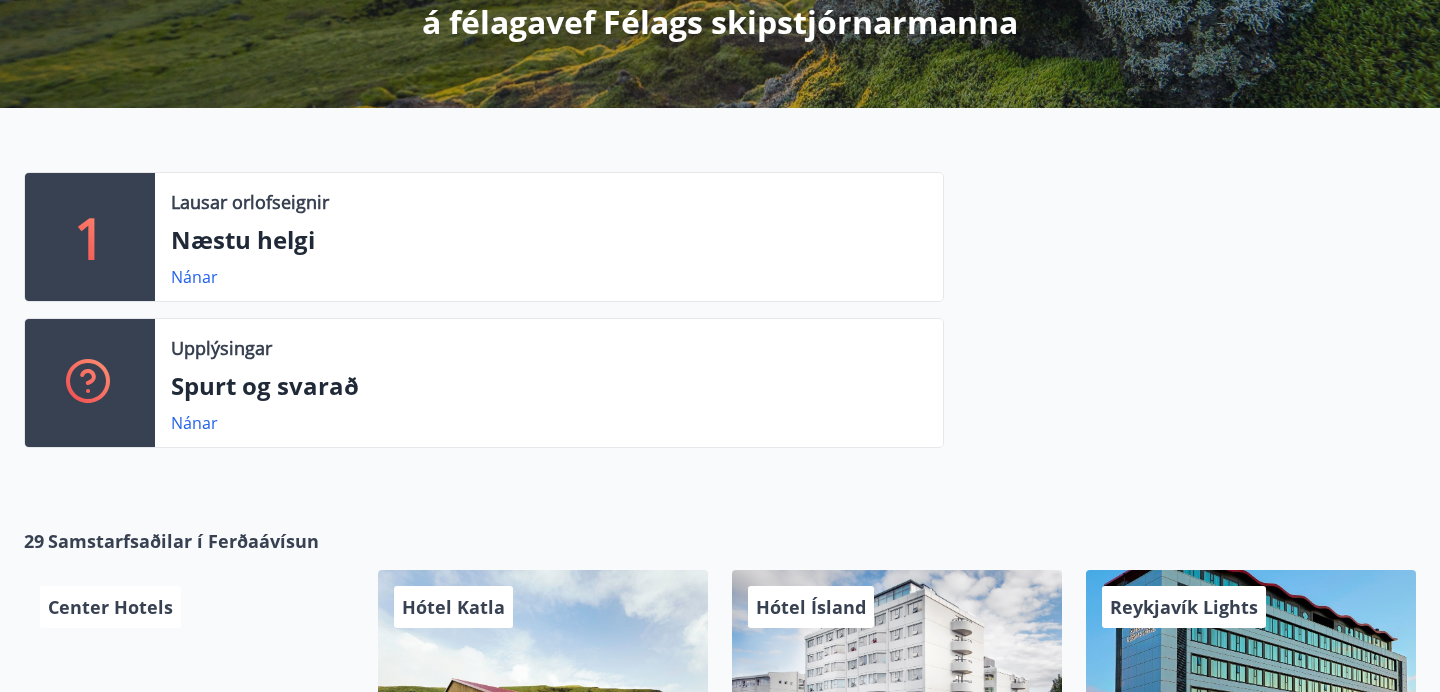 scroll, scrollTop: 1292, scrollLeft: 0, axis: vertical 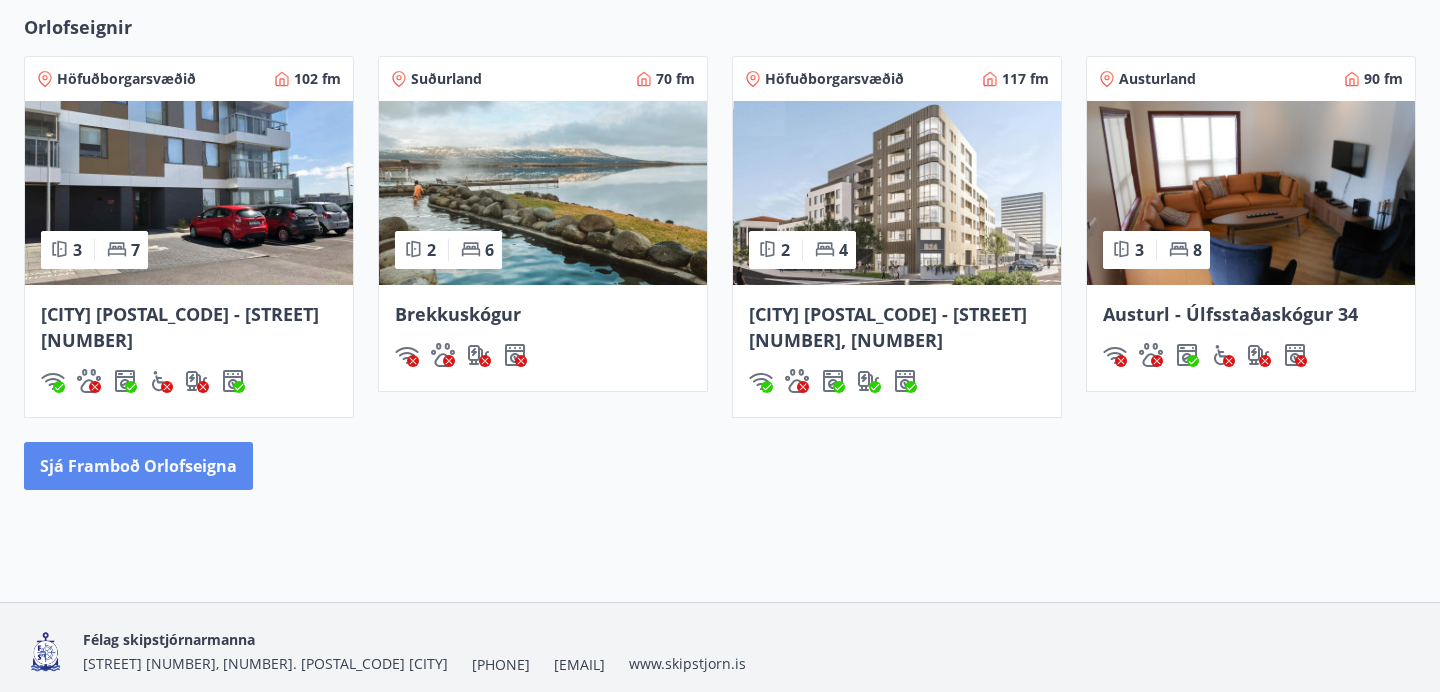 click on "Sjá framboð orlofseigna" at bounding box center (138, 466) 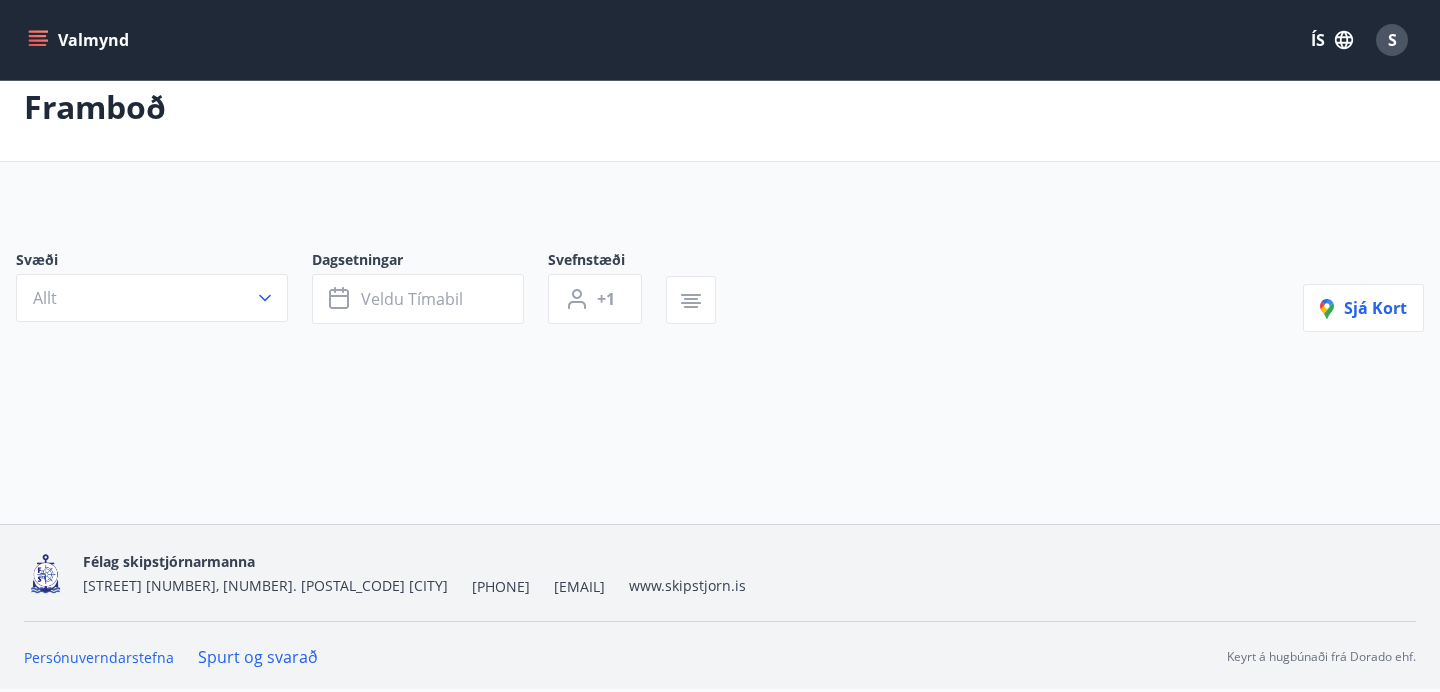 scroll, scrollTop: 0, scrollLeft: 0, axis: both 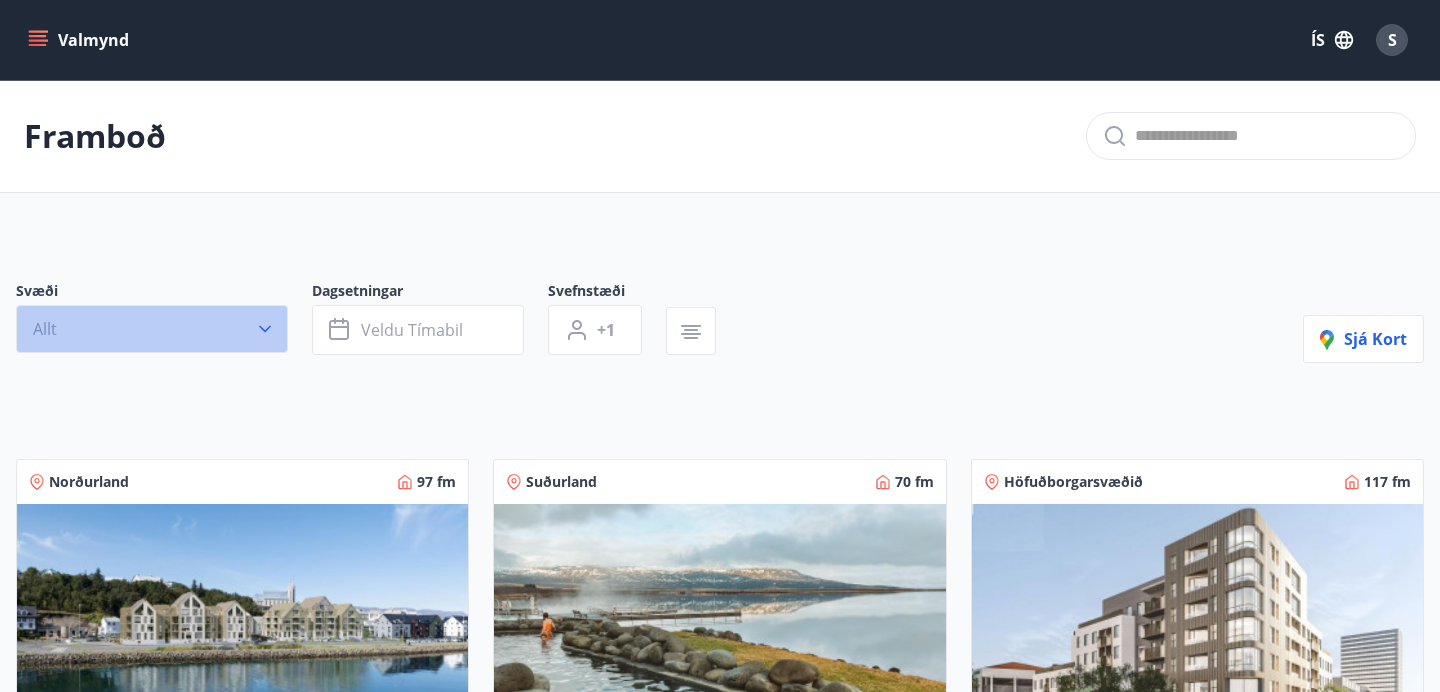 click 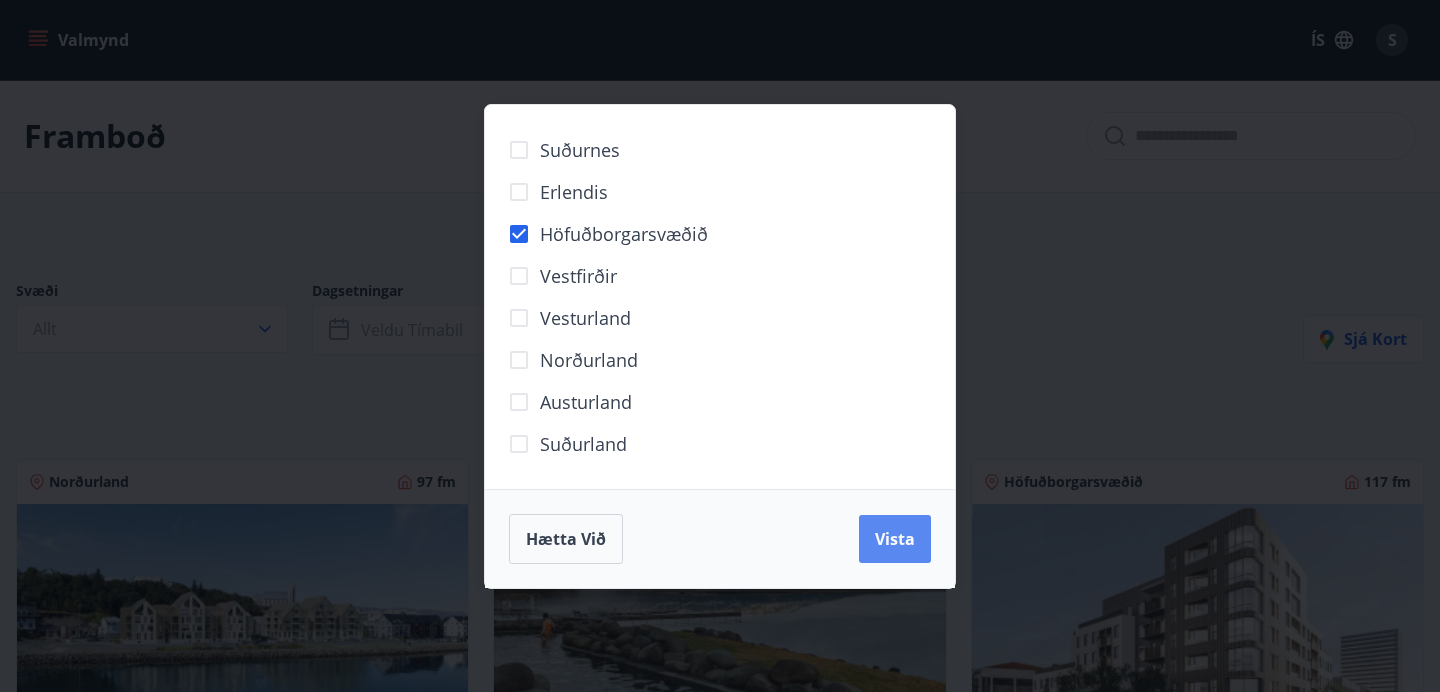 click on "Vista" at bounding box center [895, 539] 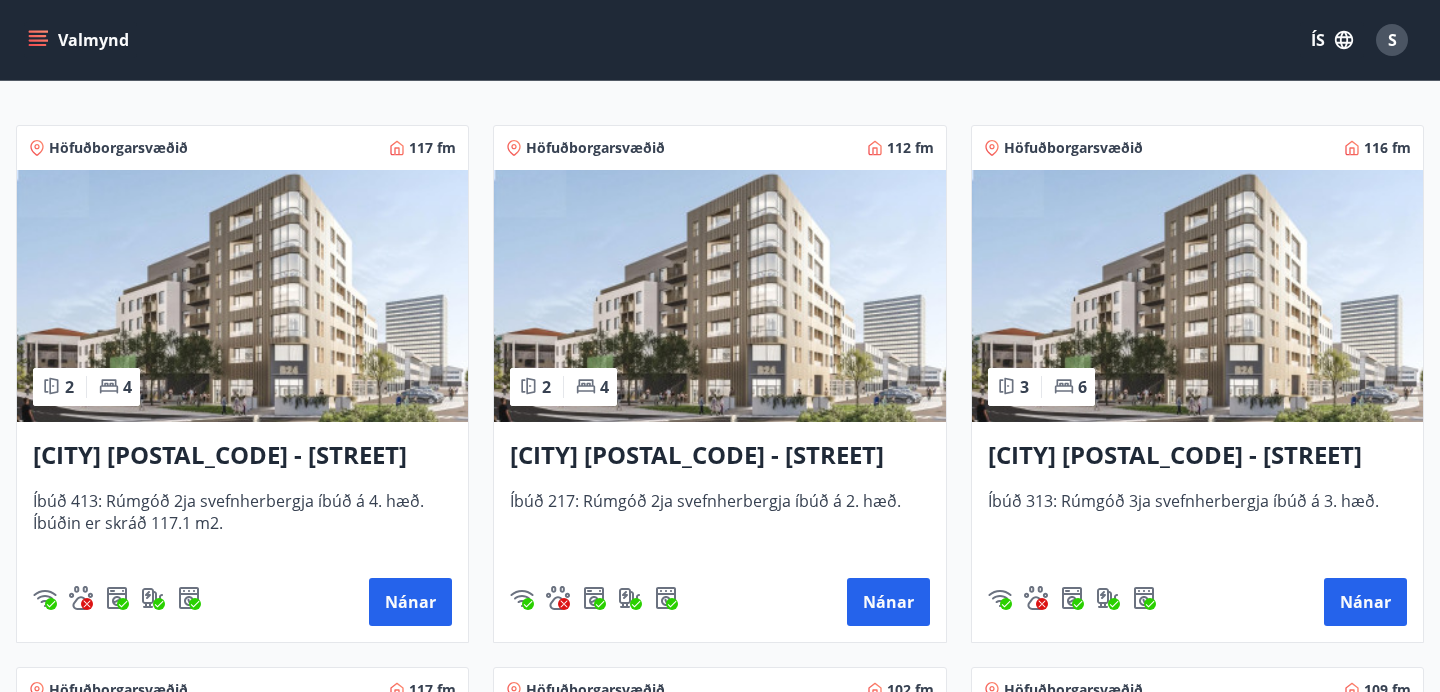 scroll, scrollTop: 432, scrollLeft: 0, axis: vertical 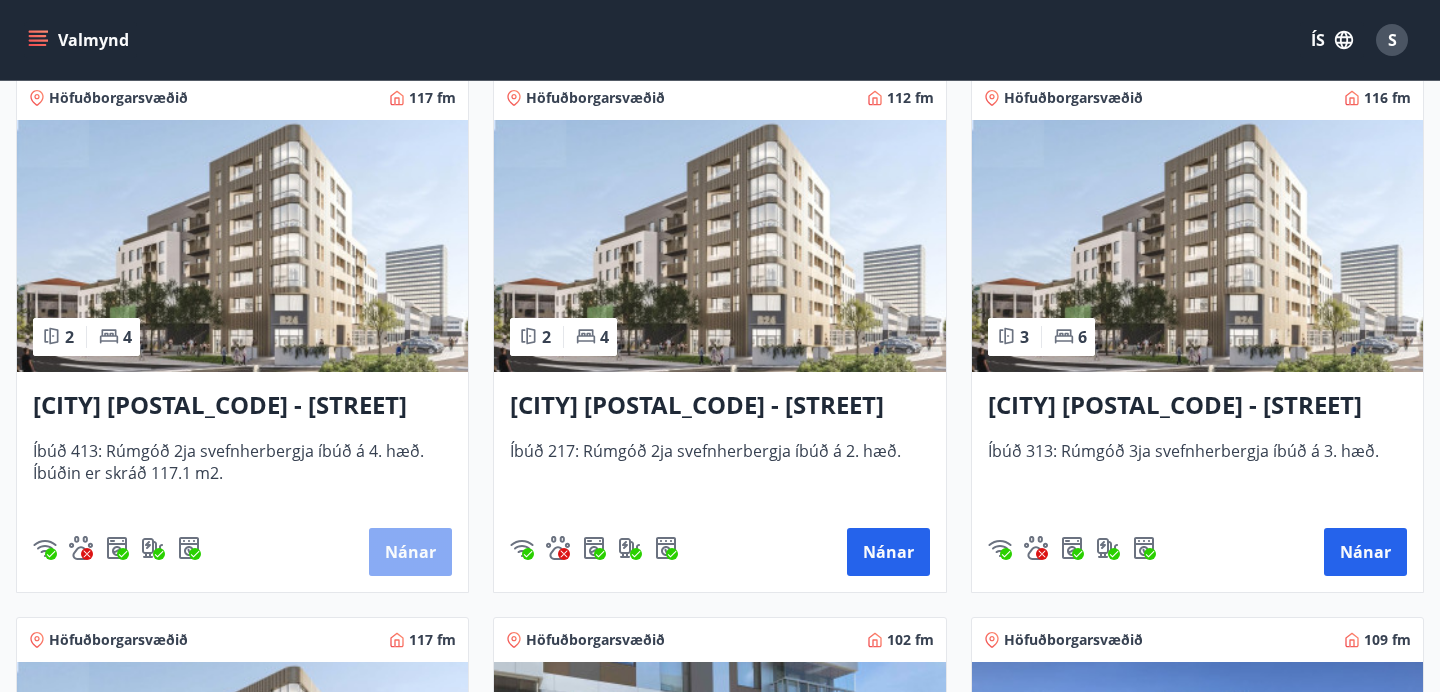 click on "Nánar" at bounding box center (410, 552) 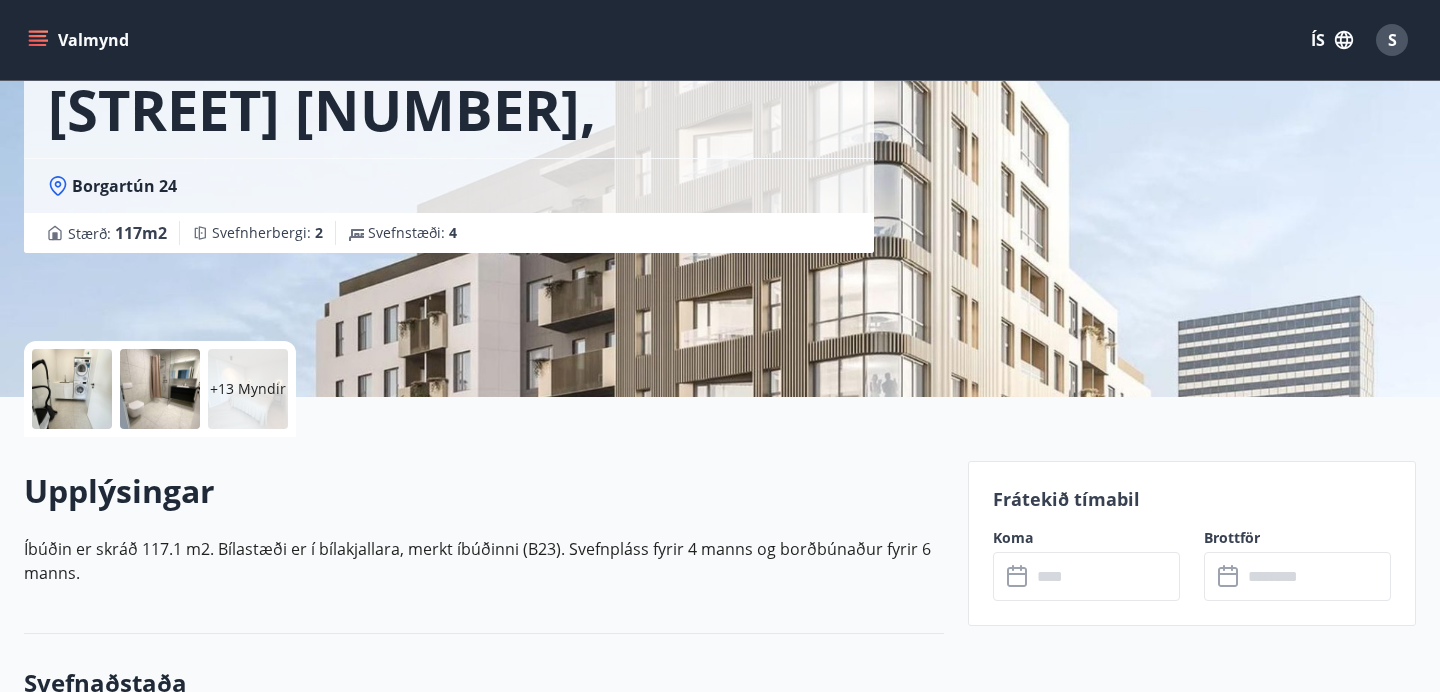 scroll, scrollTop: 289, scrollLeft: 0, axis: vertical 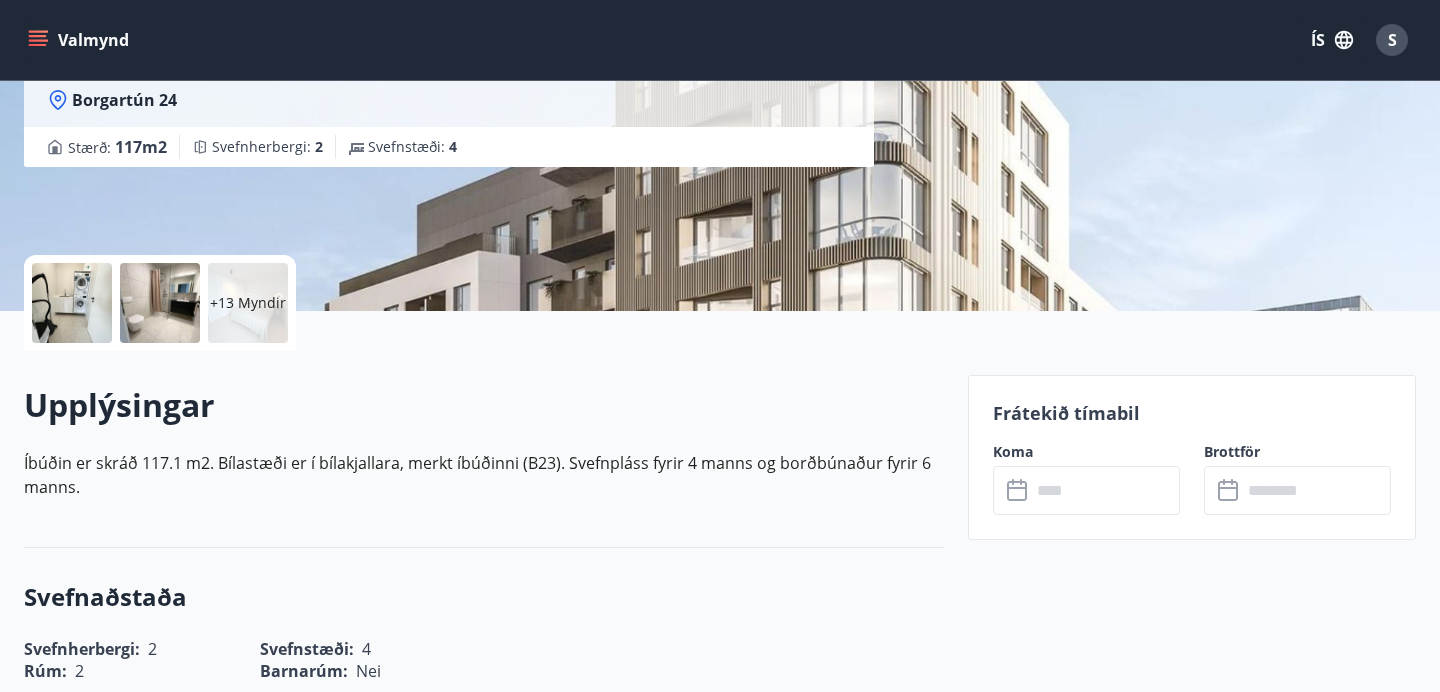 click at bounding box center (1105, 490) 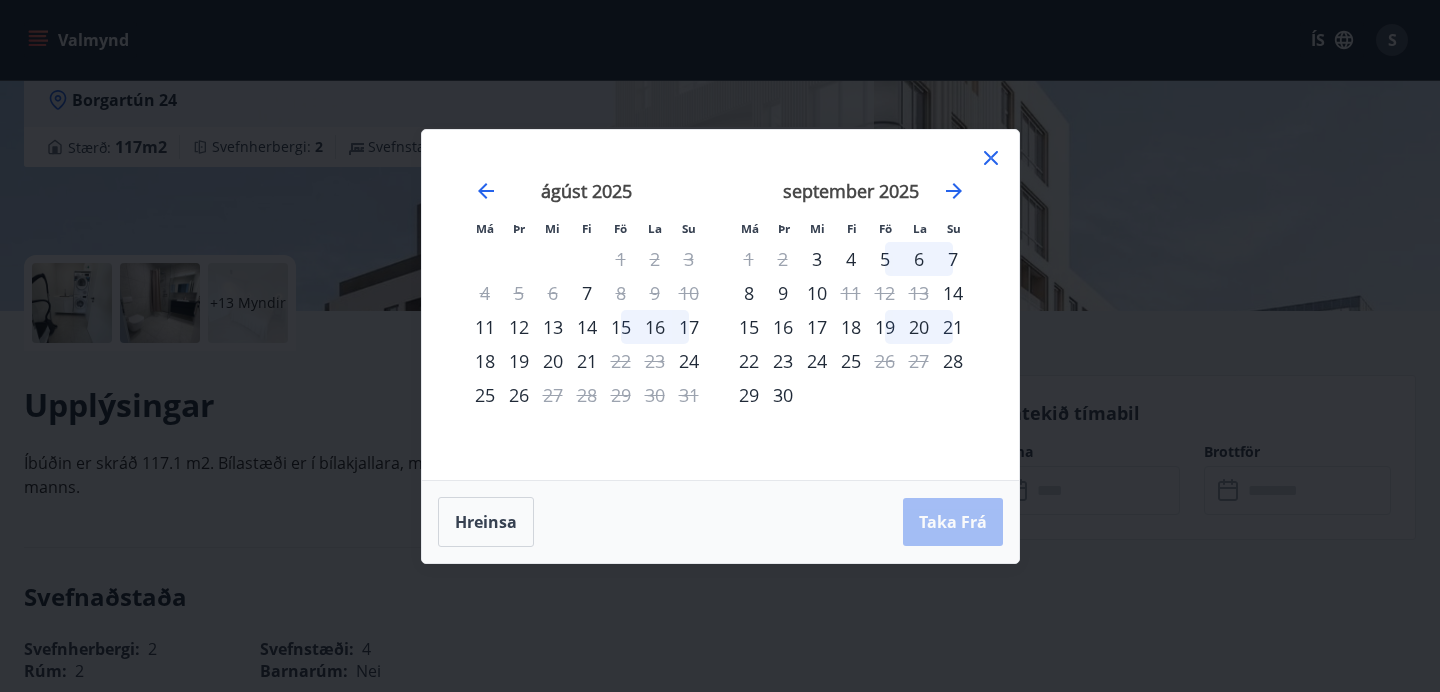 click 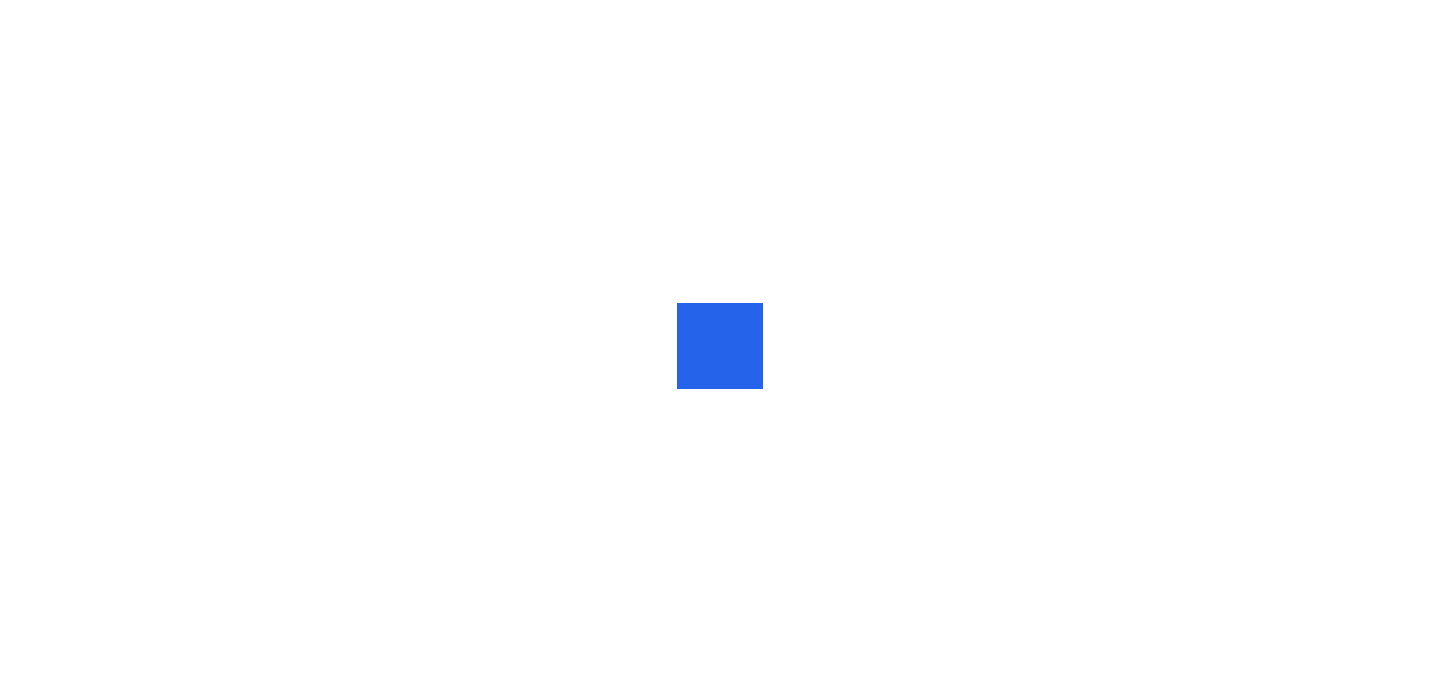 scroll, scrollTop: 0, scrollLeft: 0, axis: both 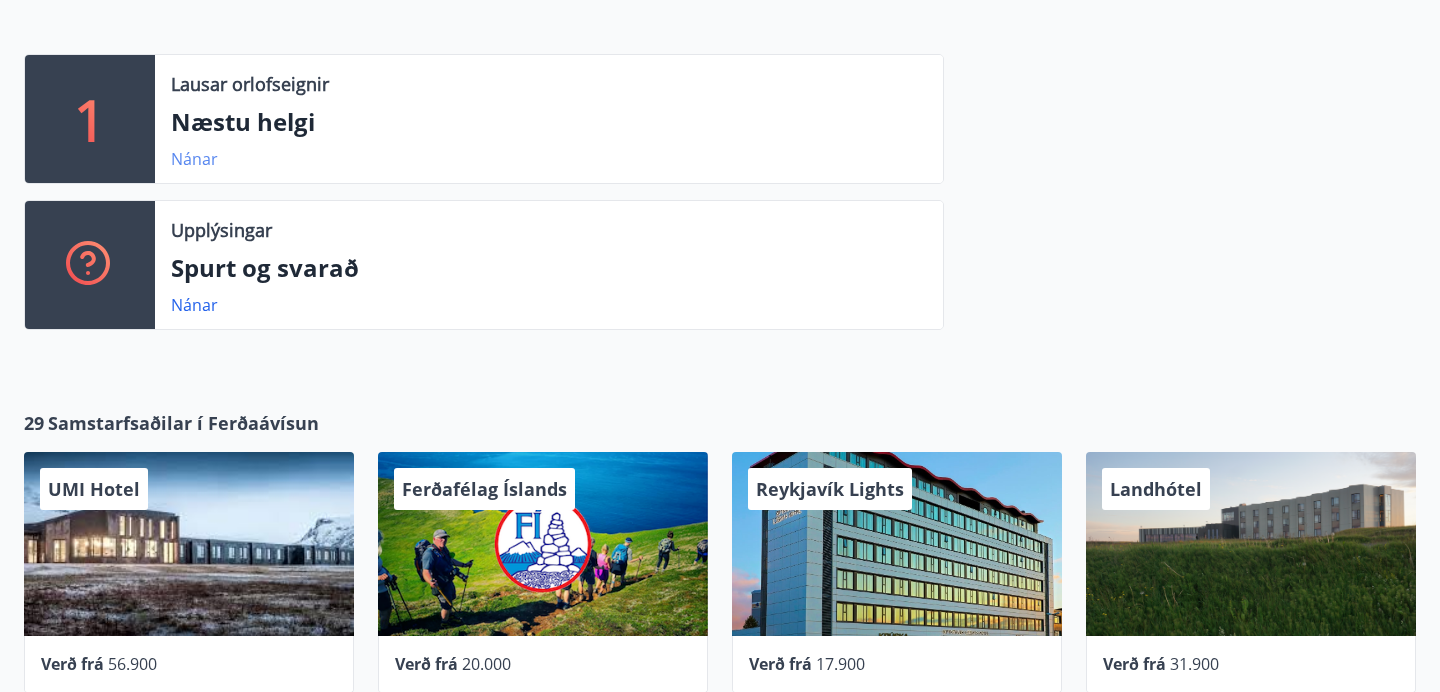 click on "Nánar" at bounding box center (194, 159) 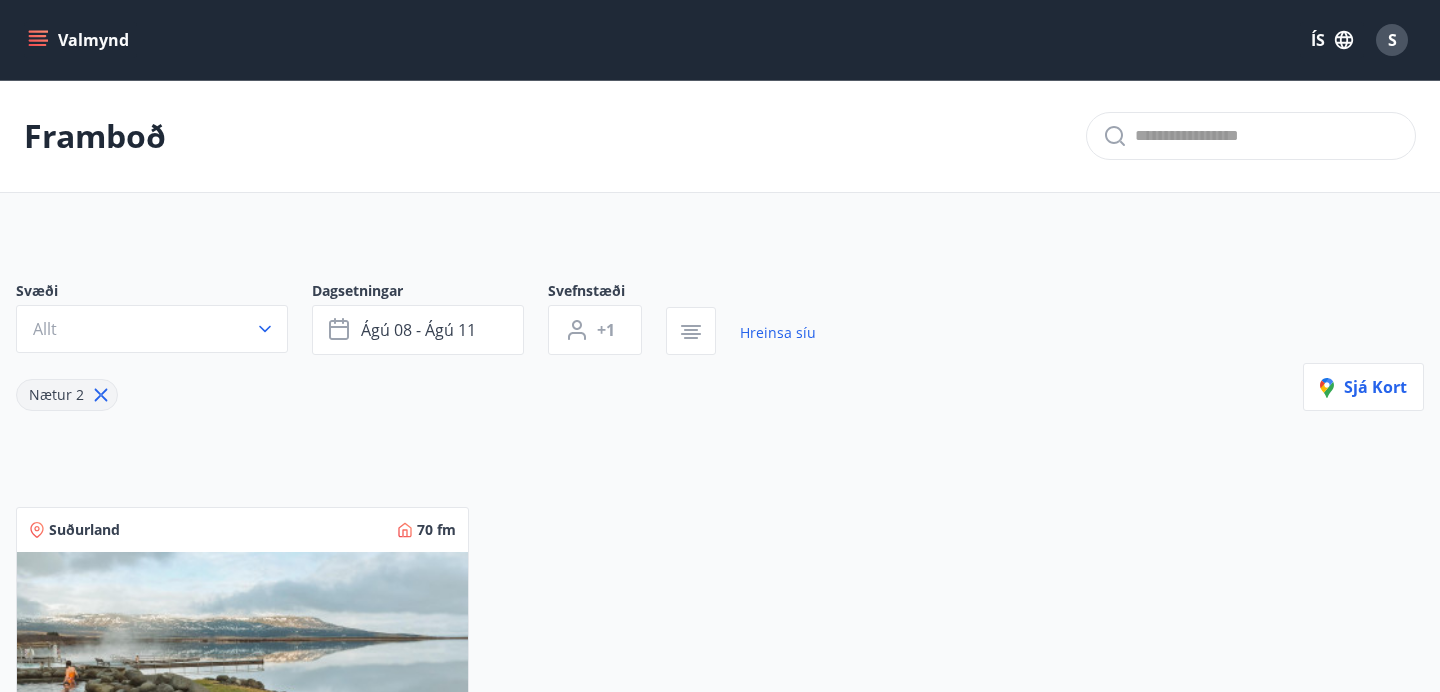 scroll, scrollTop: 36, scrollLeft: 0, axis: vertical 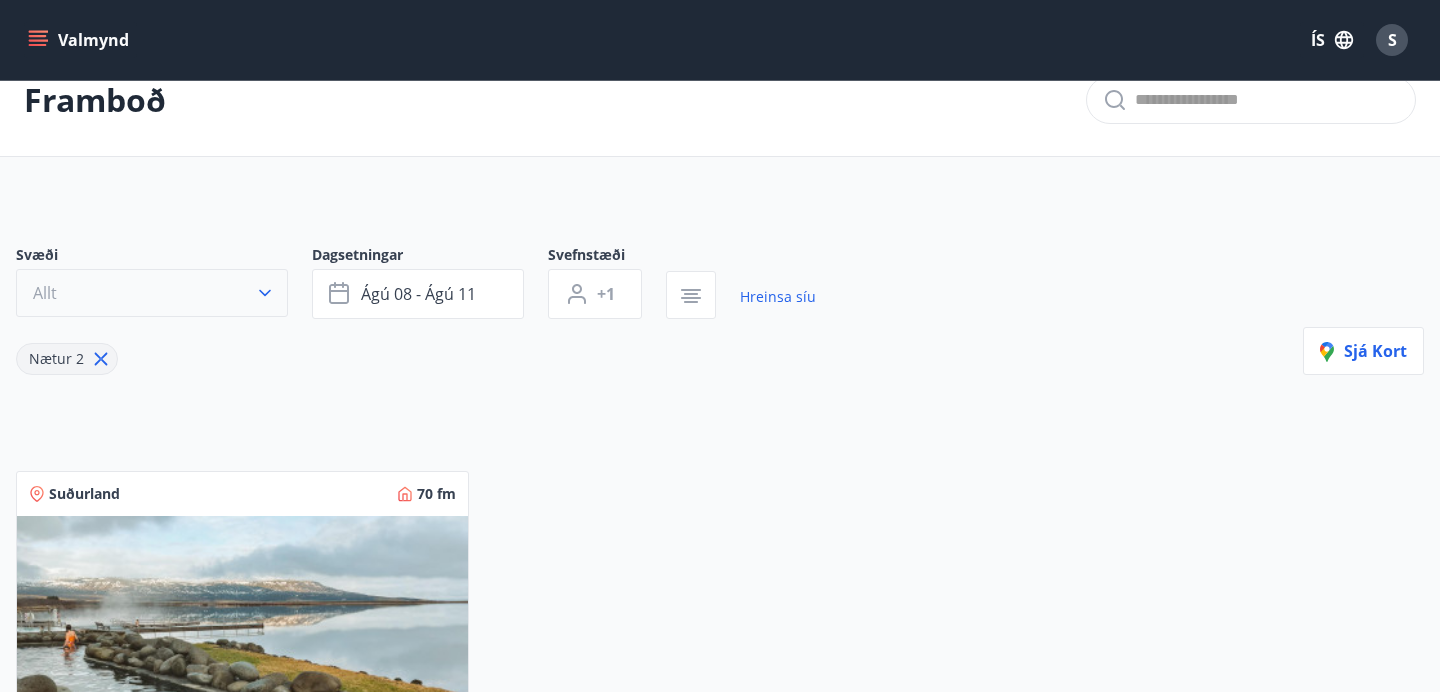 click on "Allt" at bounding box center (152, 293) 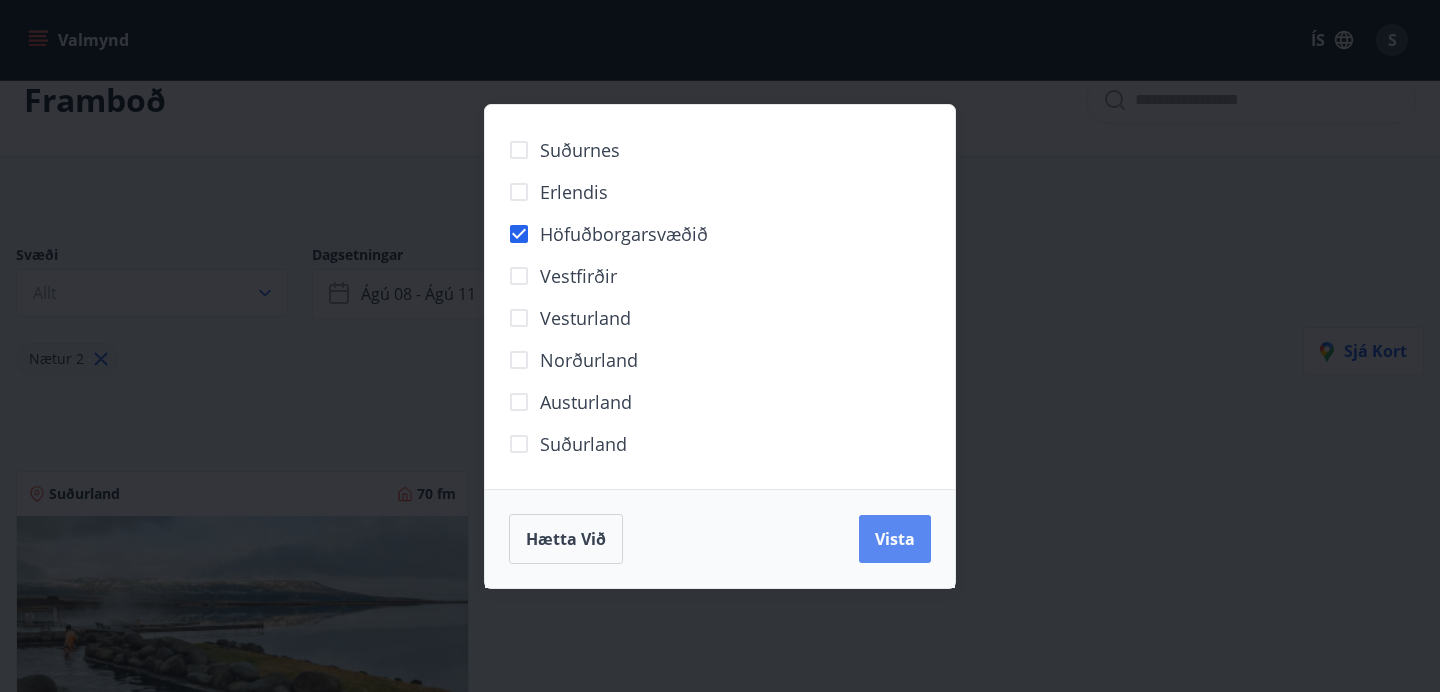 click on "Vista" at bounding box center (895, 539) 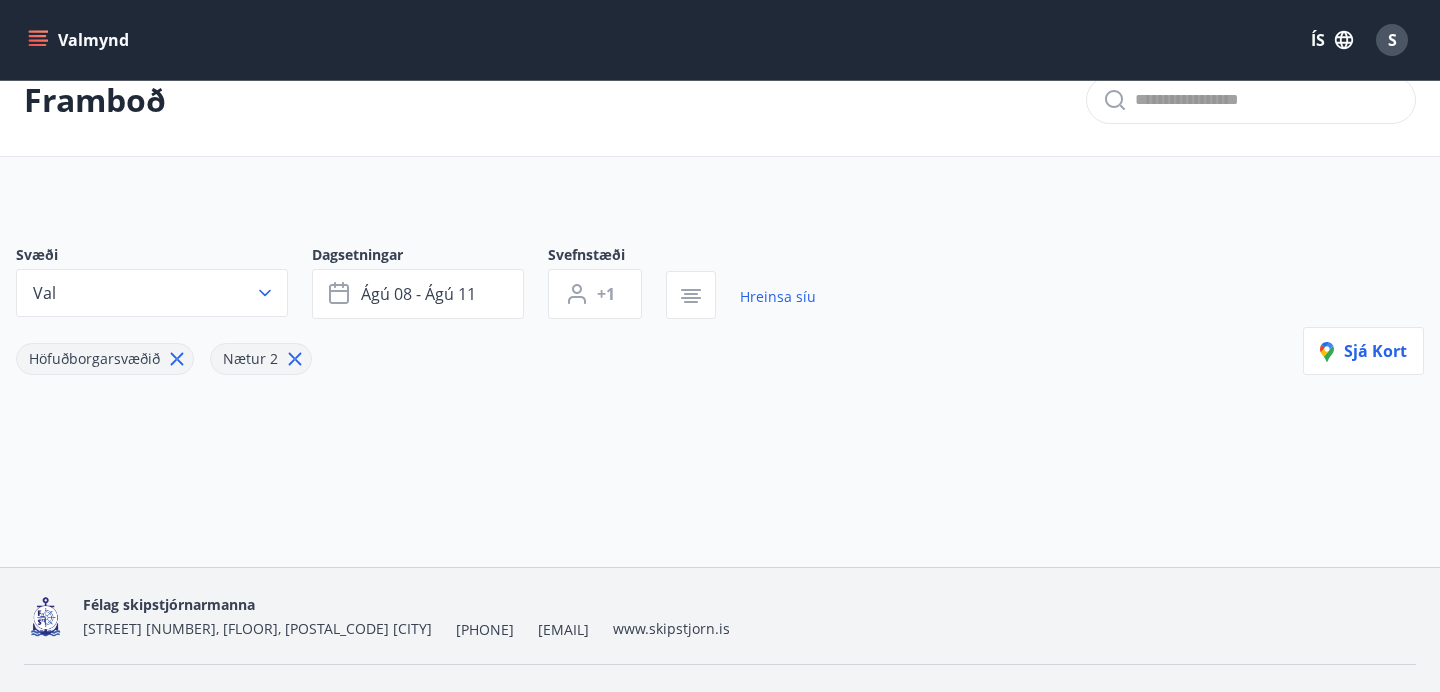 scroll, scrollTop: 79, scrollLeft: 0, axis: vertical 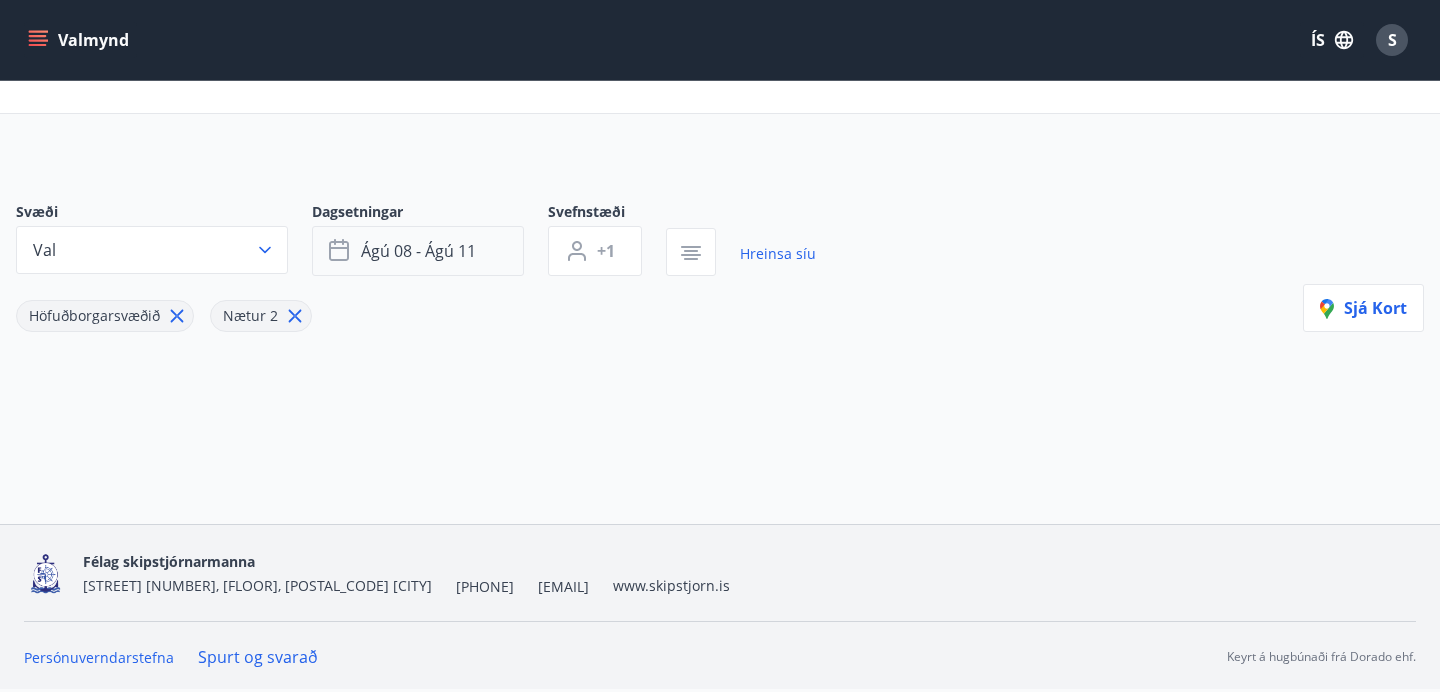 click on "ágú 08 - ágú 11" at bounding box center [418, 251] 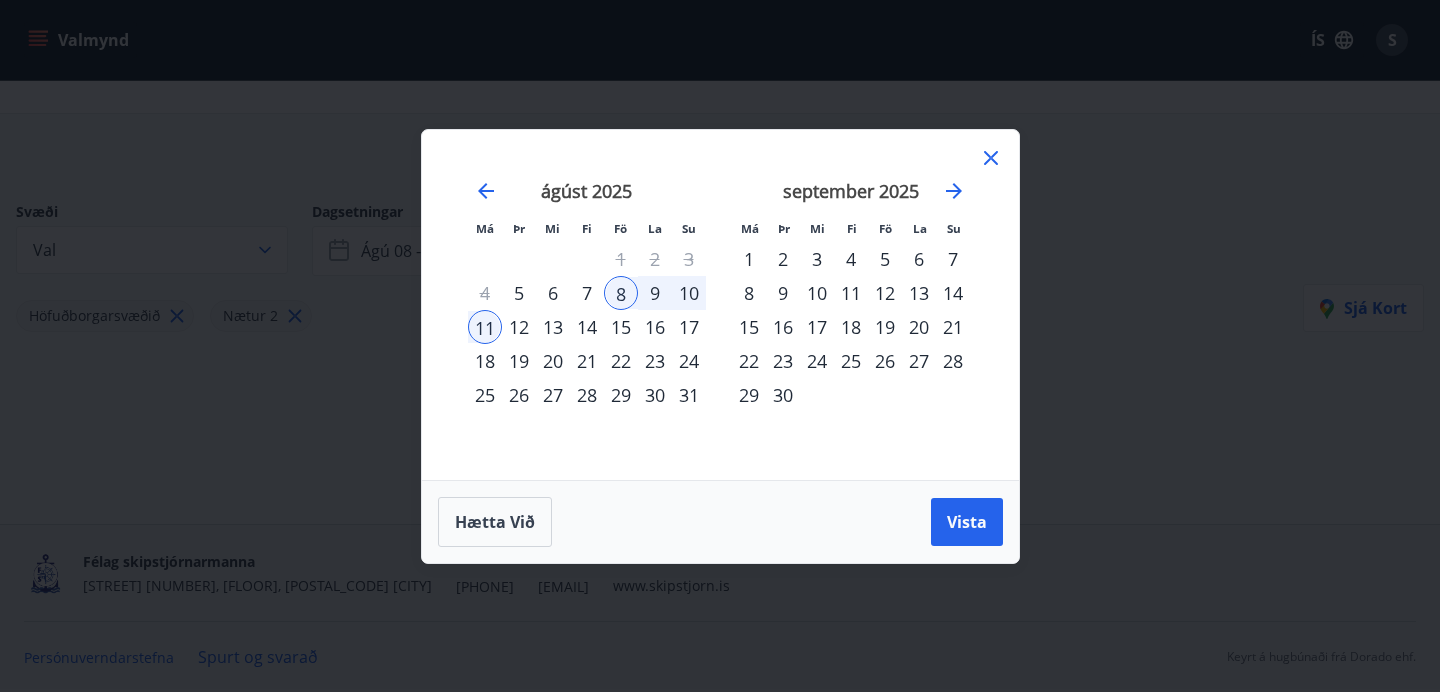 click on "15" at bounding box center (621, 327) 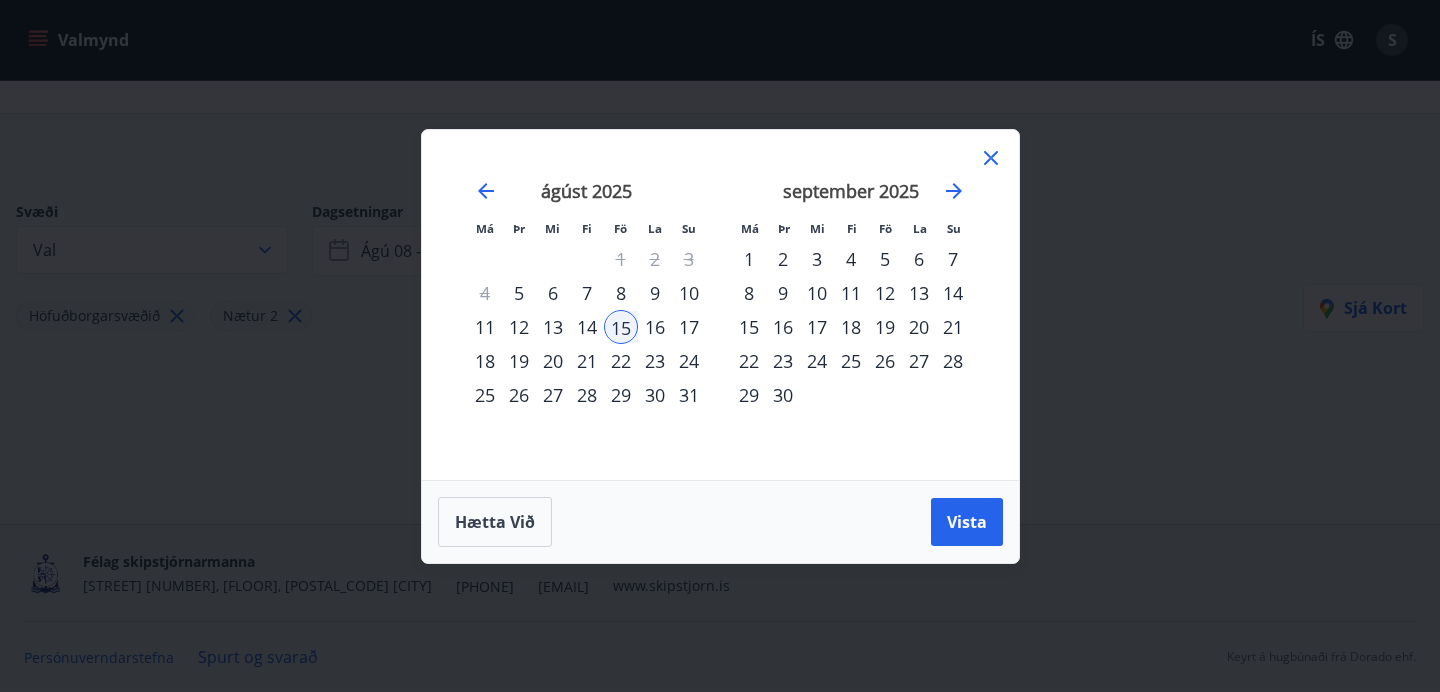 click on "17" at bounding box center [689, 327] 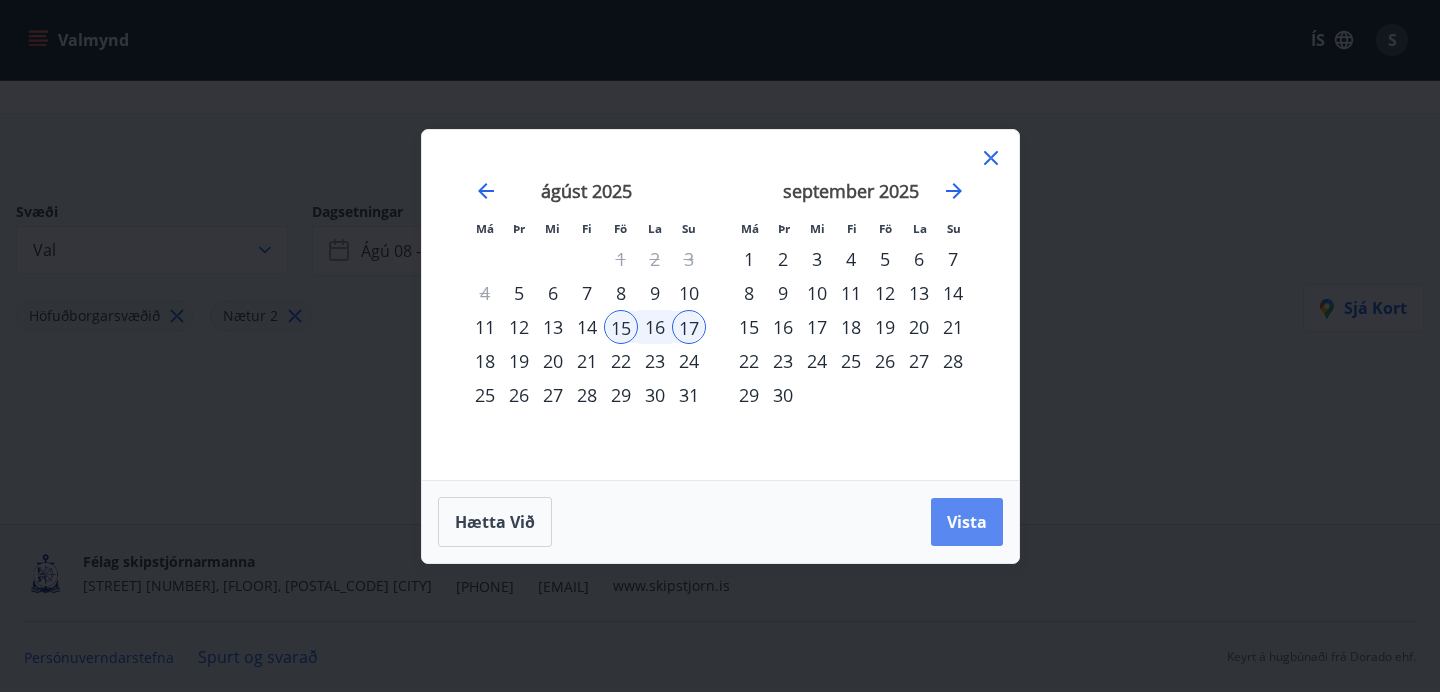 click on "Vista" at bounding box center (967, 522) 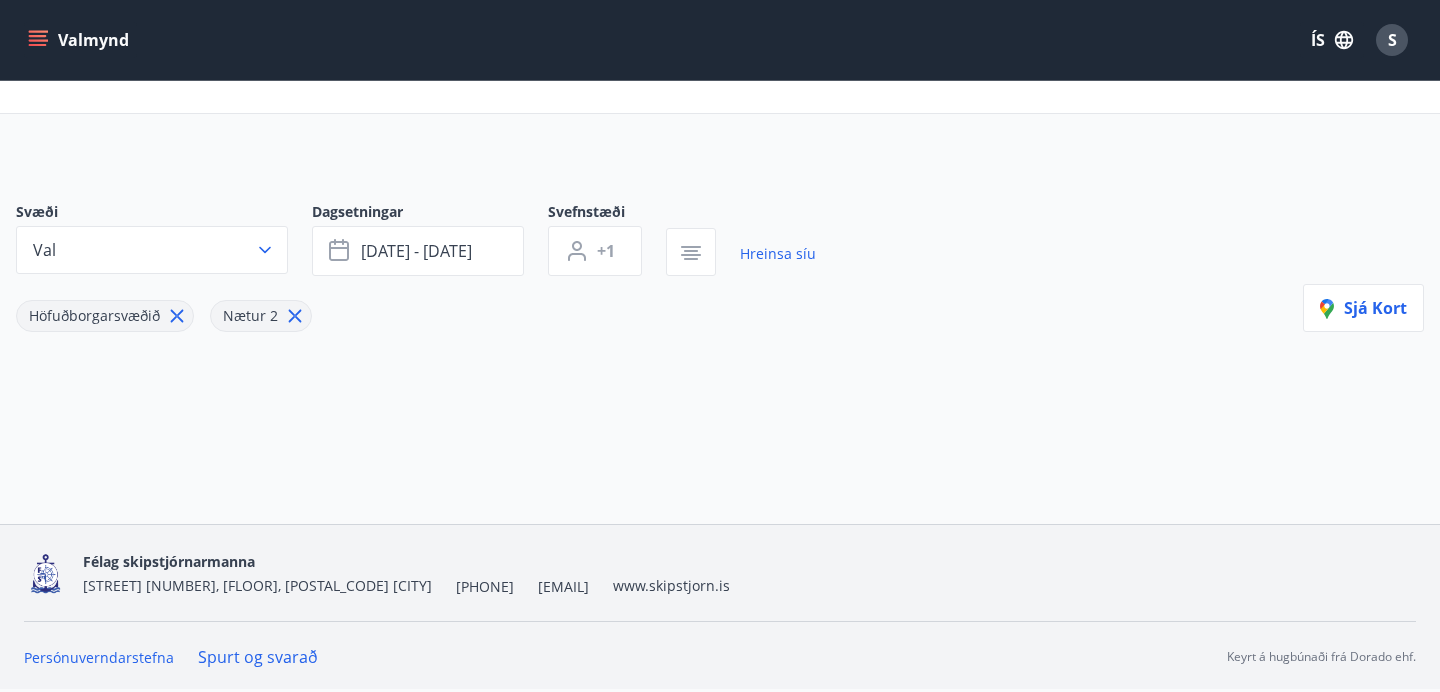 scroll, scrollTop: 0, scrollLeft: 0, axis: both 